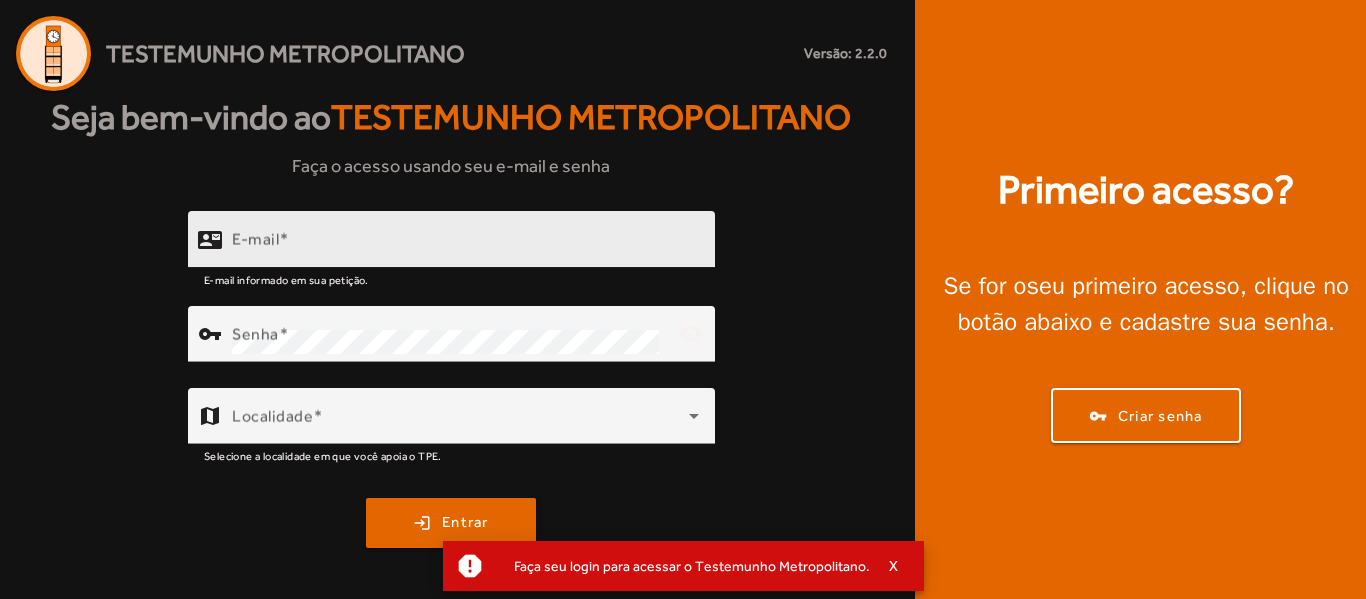 scroll, scrollTop: 0, scrollLeft: 0, axis: both 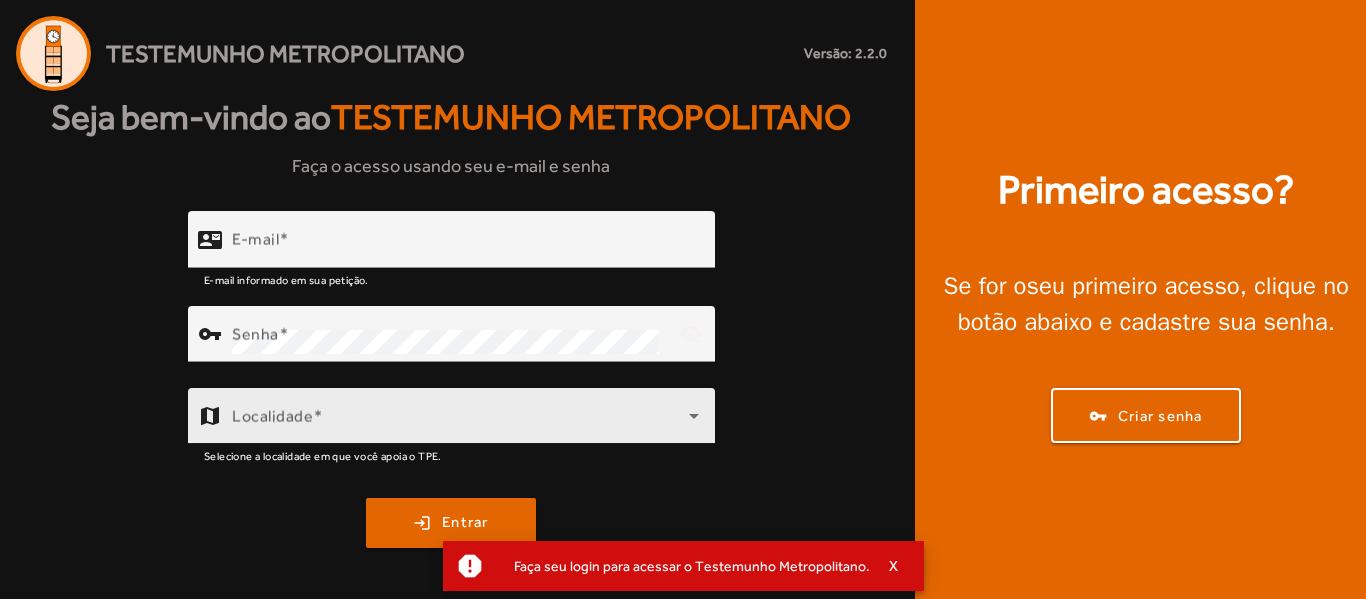 click on "Localidade" at bounding box center (465, 416) 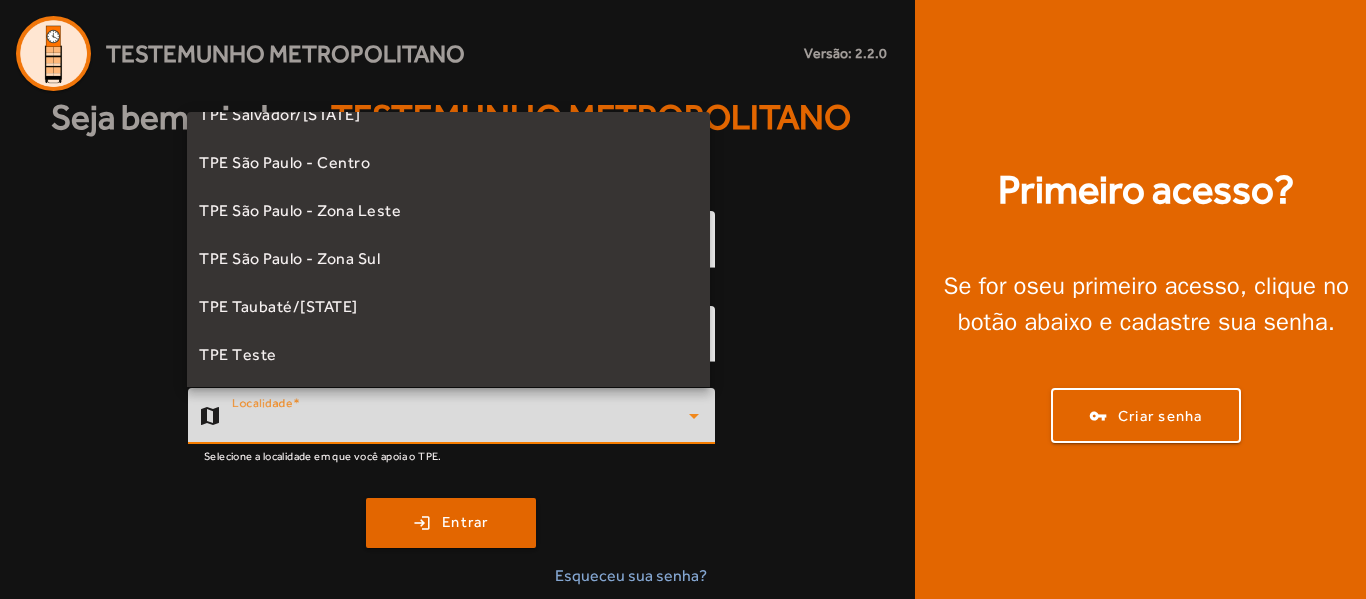 scroll, scrollTop: 557, scrollLeft: 0, axis: vertical 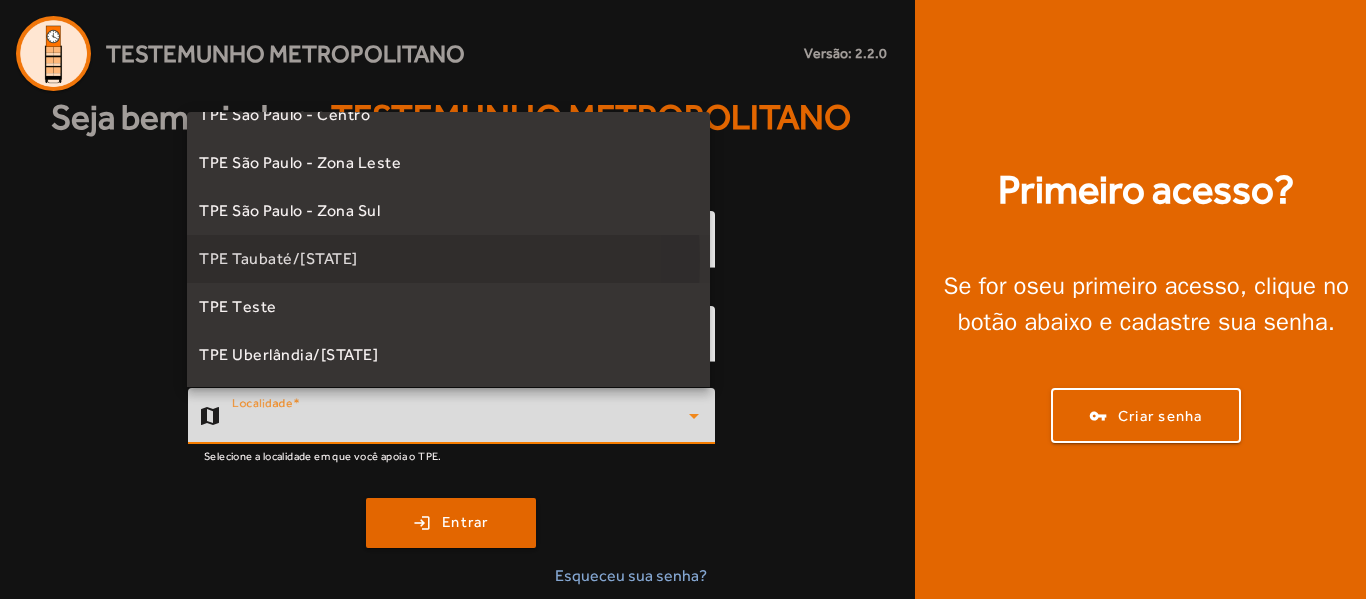 click on "TPE Taubaté/[STATE]" at bounding box center (278, 259) 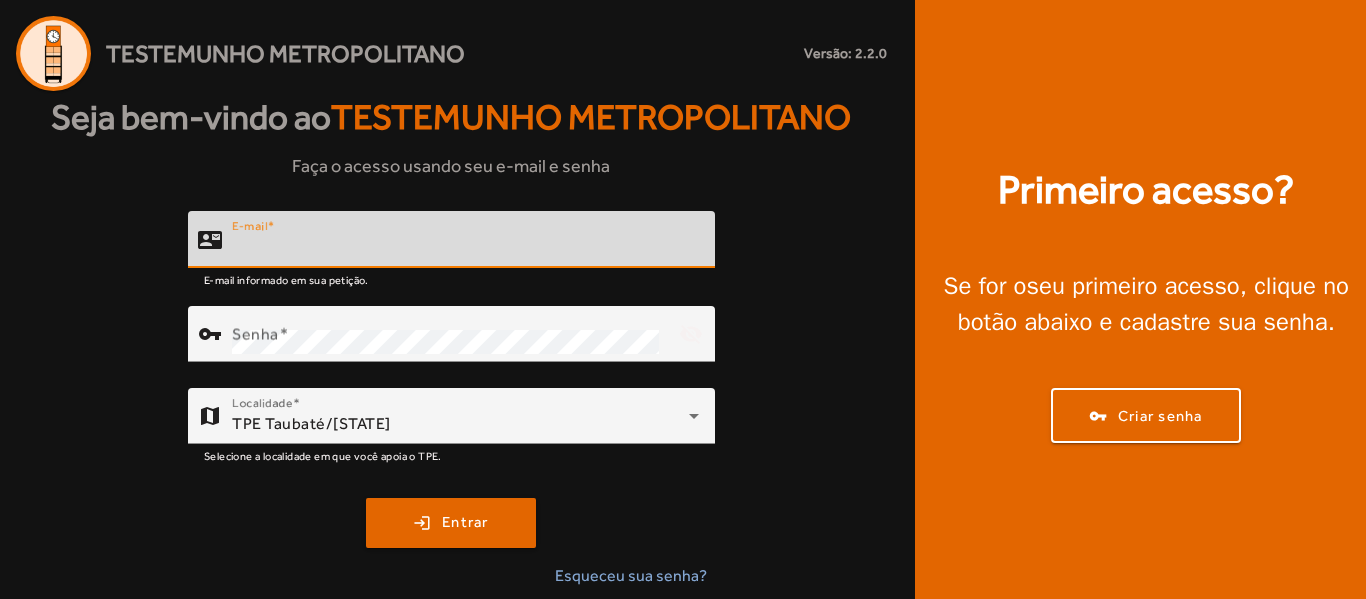 click on "E-mail" at bounding box center [465, 248] 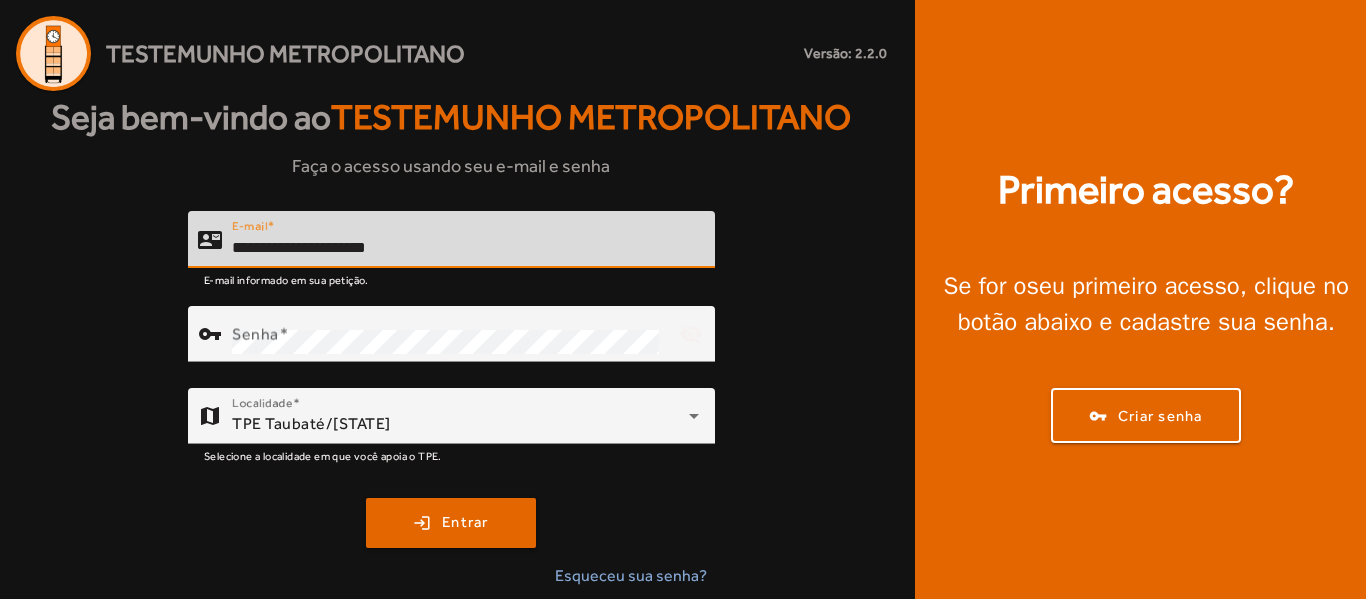 type on "**********" 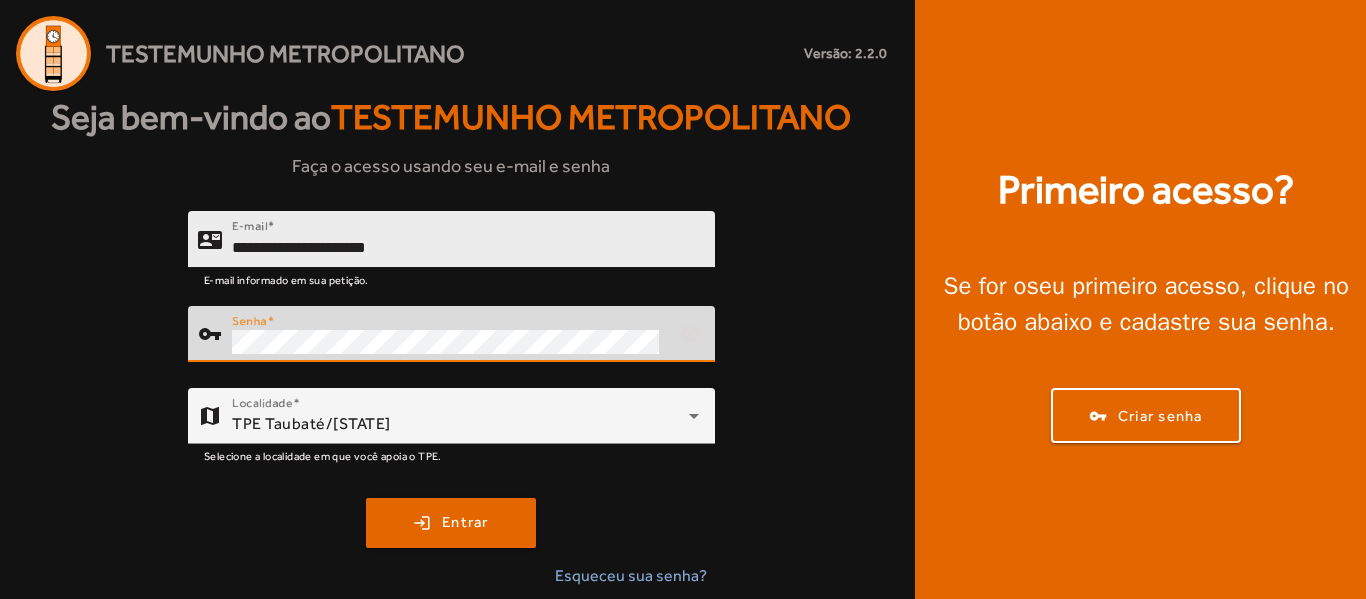 click on "login  Entrar" at bounding box center (451, 523) 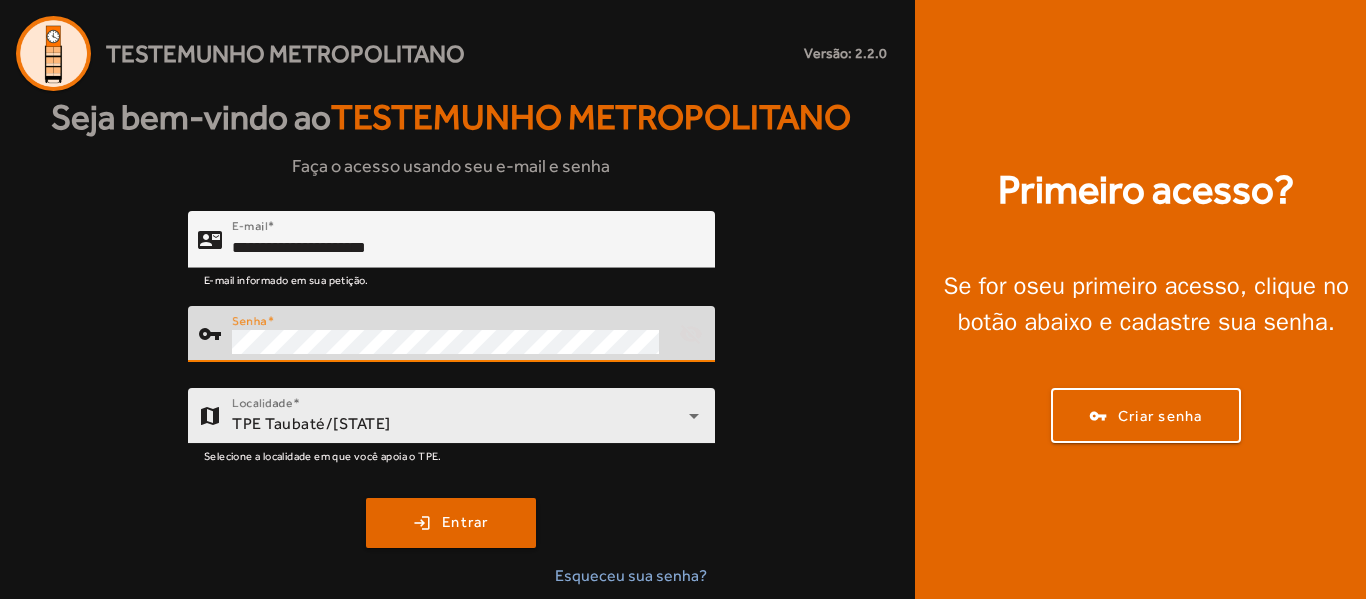 click on "login  Entrar" at bounding box center [451, 523] 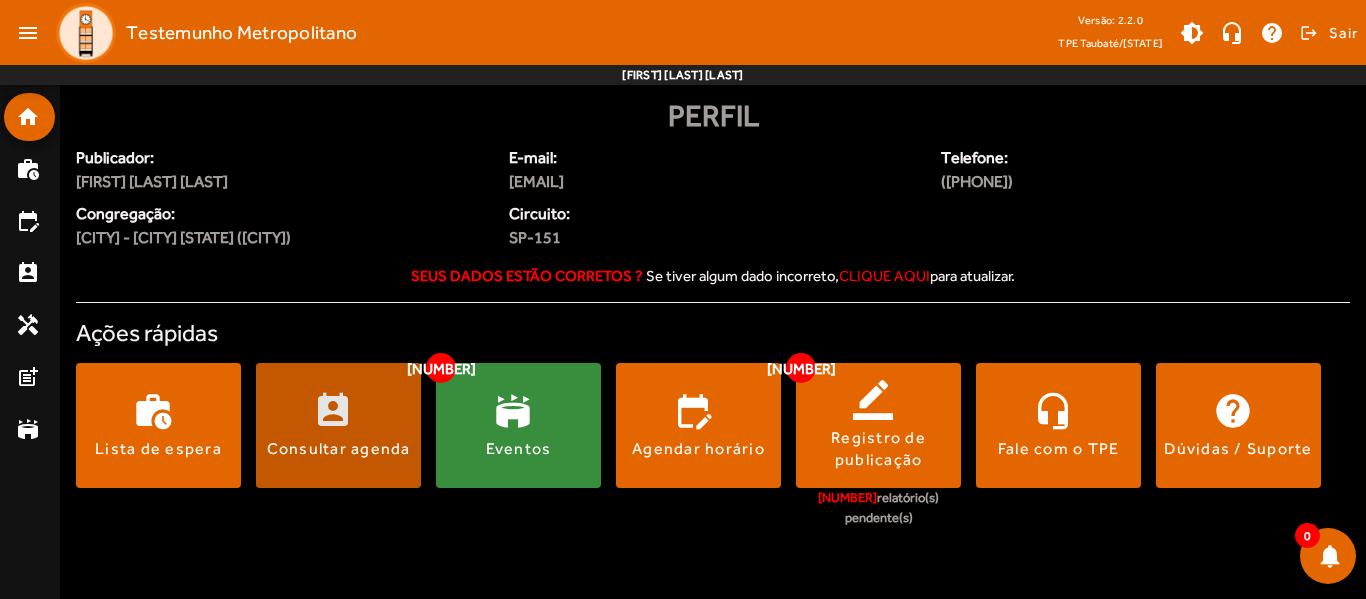 click on "Consultar agenda" at bounding box center (339, 449) 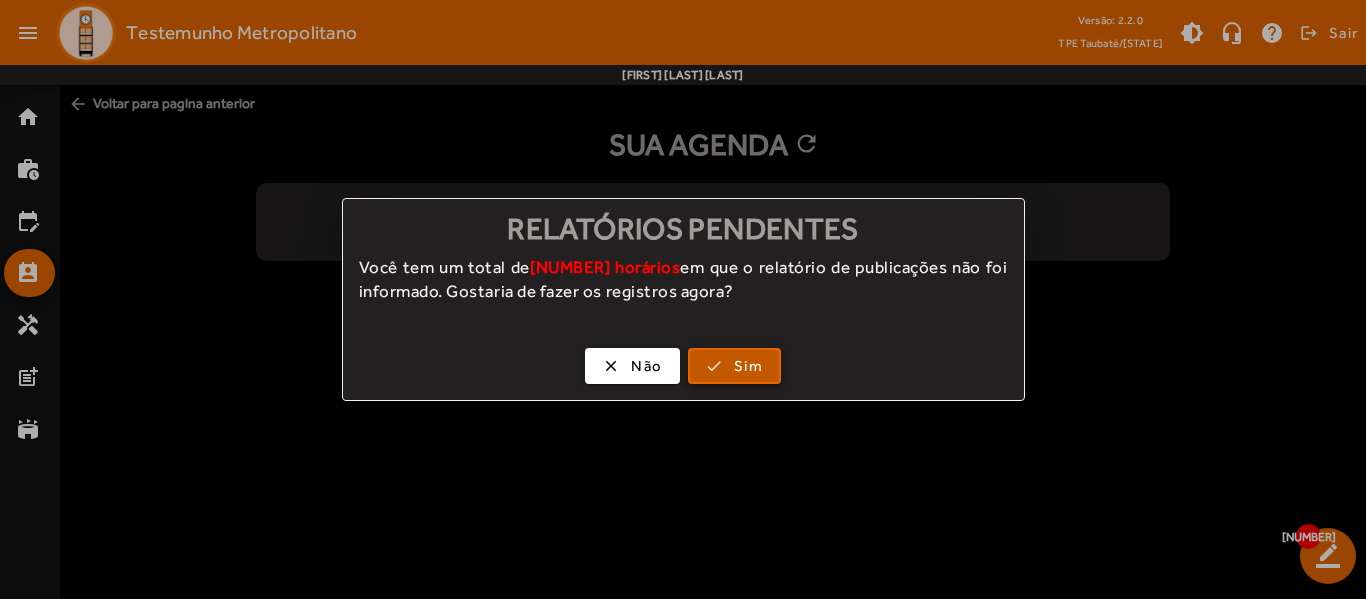 click on "Sim" at bounding box center (748, 366) 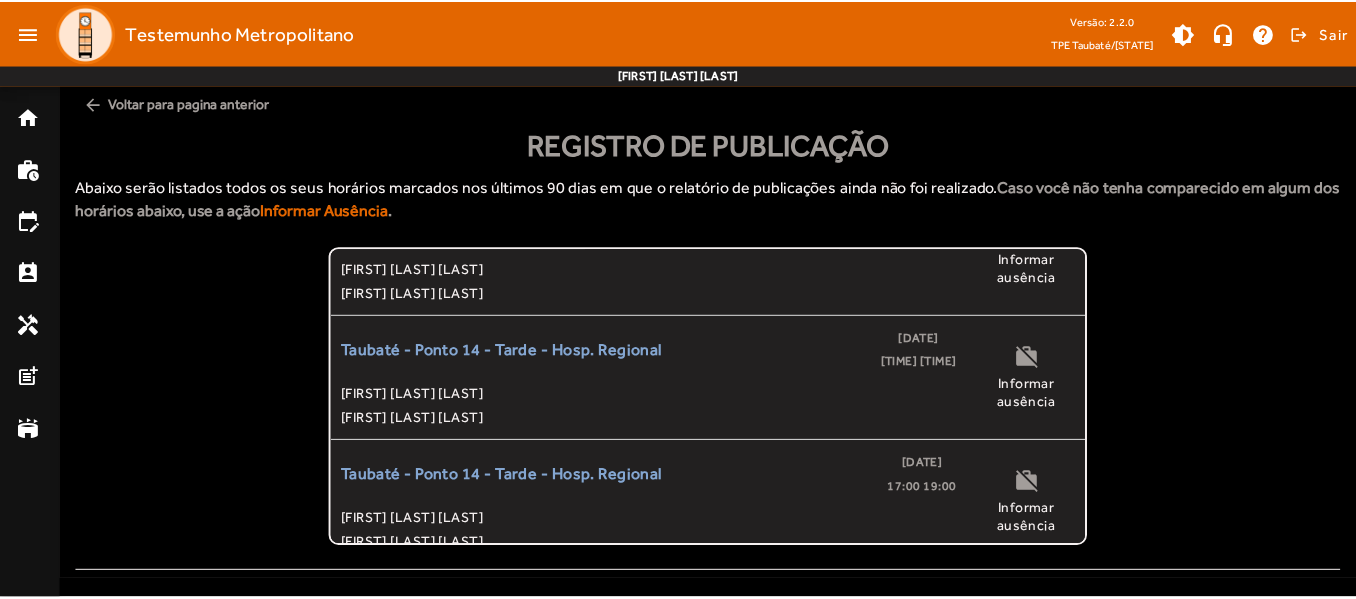 scroll, scrollTop: 0, scrollLeft: 0, axis: both 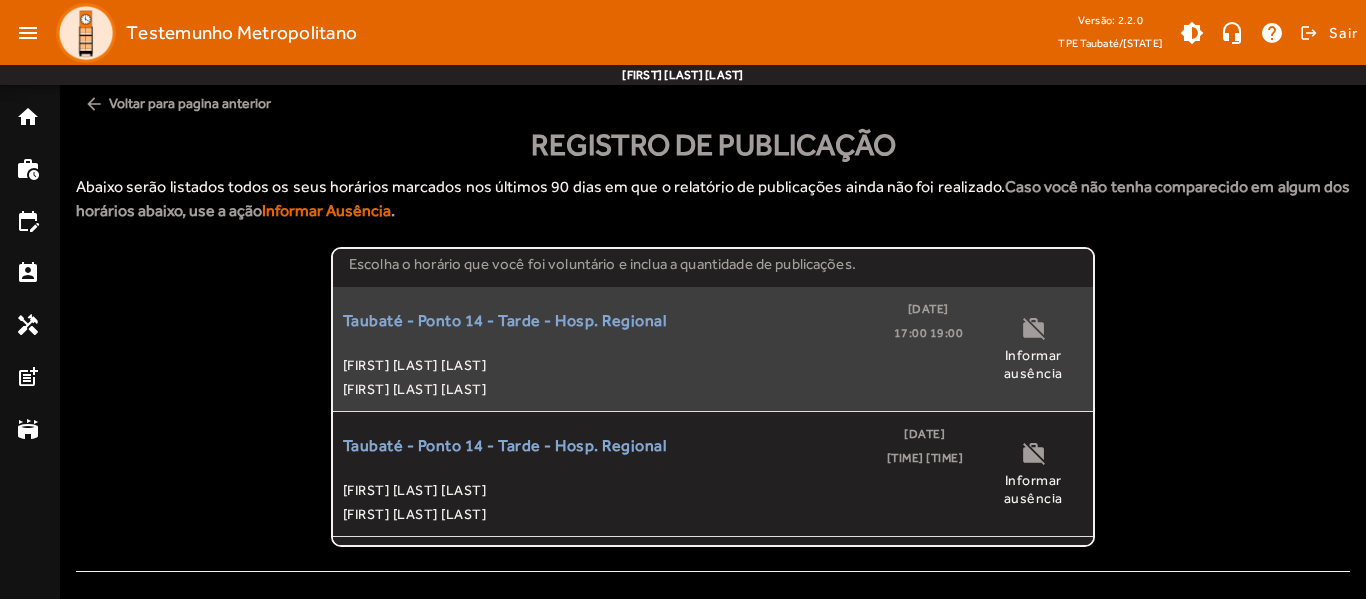 click on "[FIRST] [LAST] [LAST]" at bounding box center (653, 365) 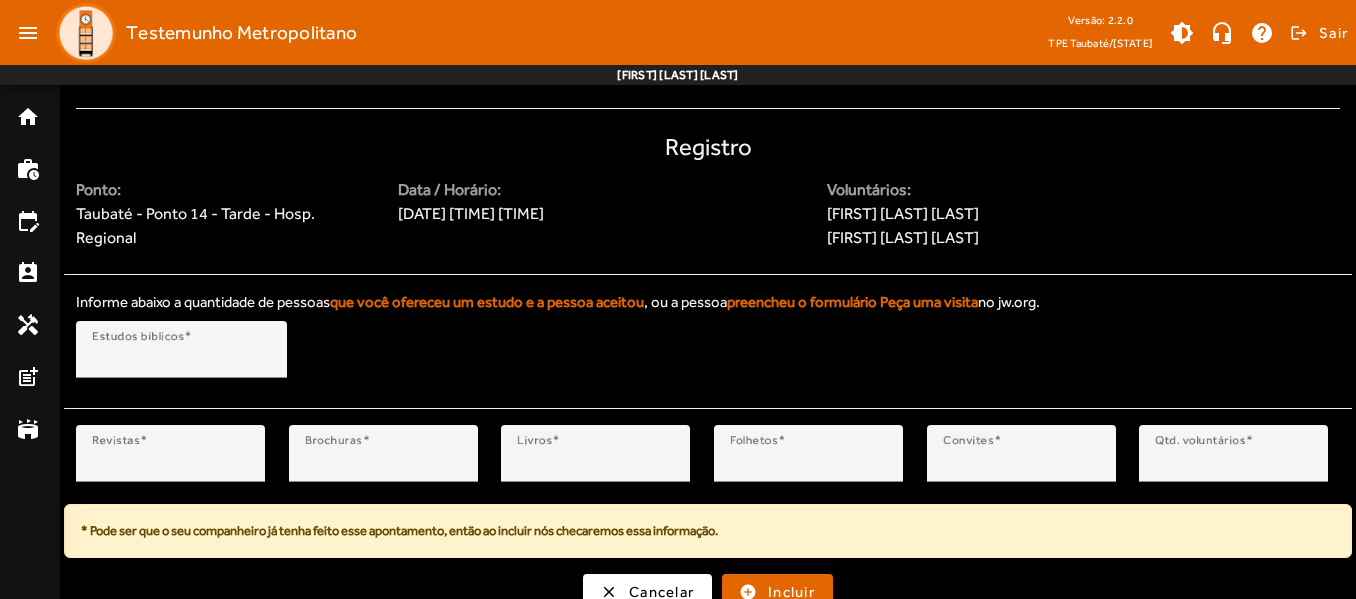 scroll, scrollTop: 480, scrollLeft: 0, axis: vertical 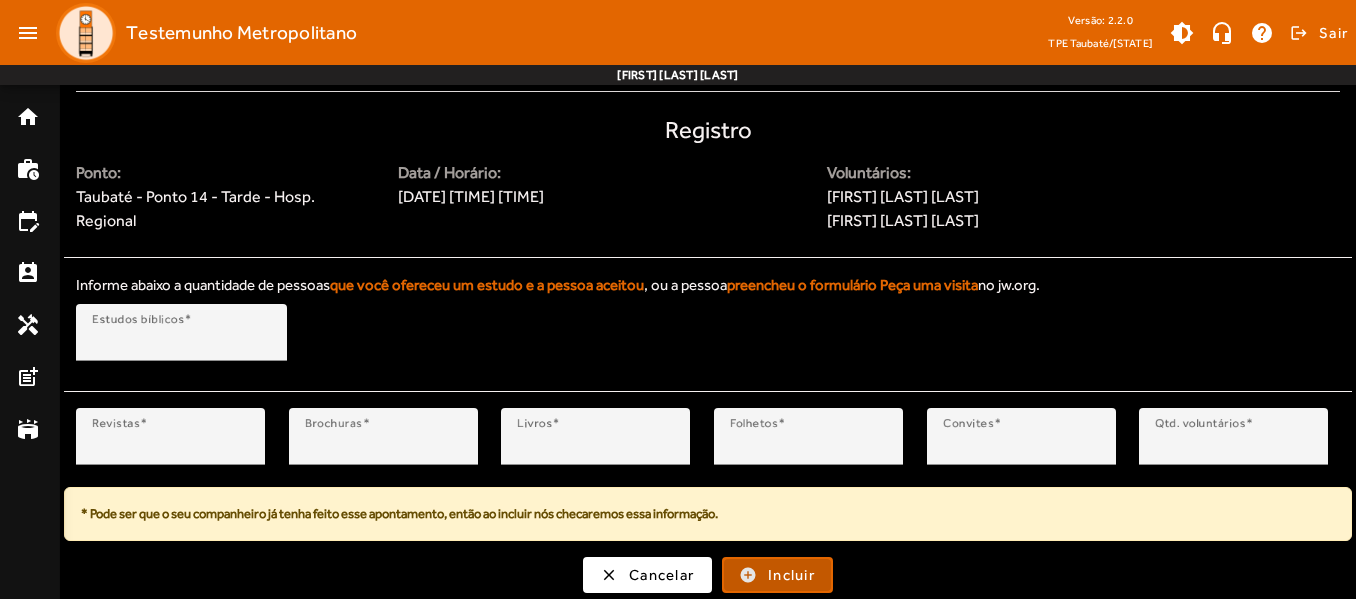click at bounding box center [777, 575] 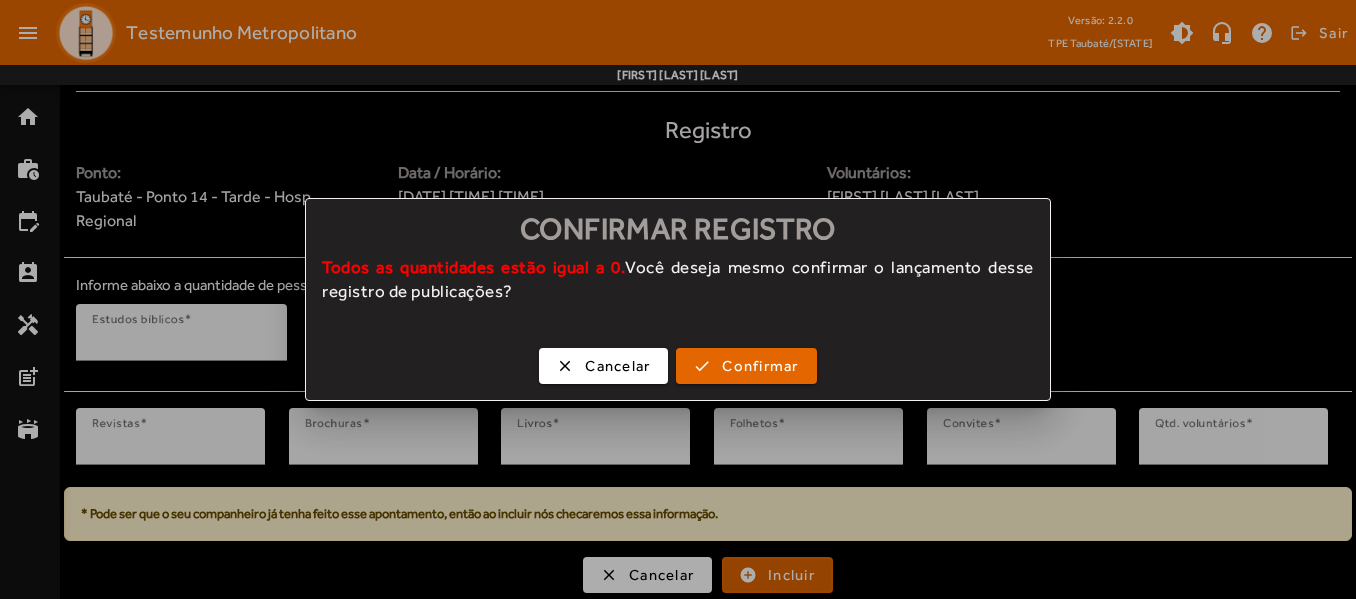 scroll, scrollTop: 0, scrollLeft: 0, axis: both 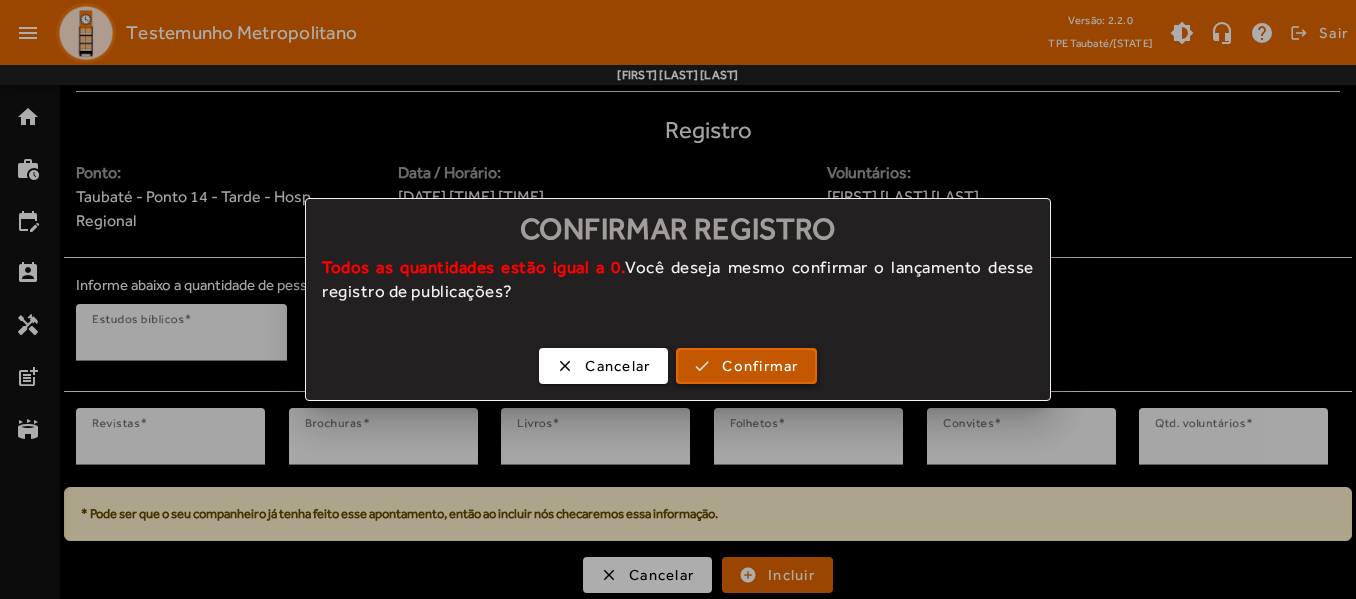click on "Confirmar" at bounding box center (760, 366) 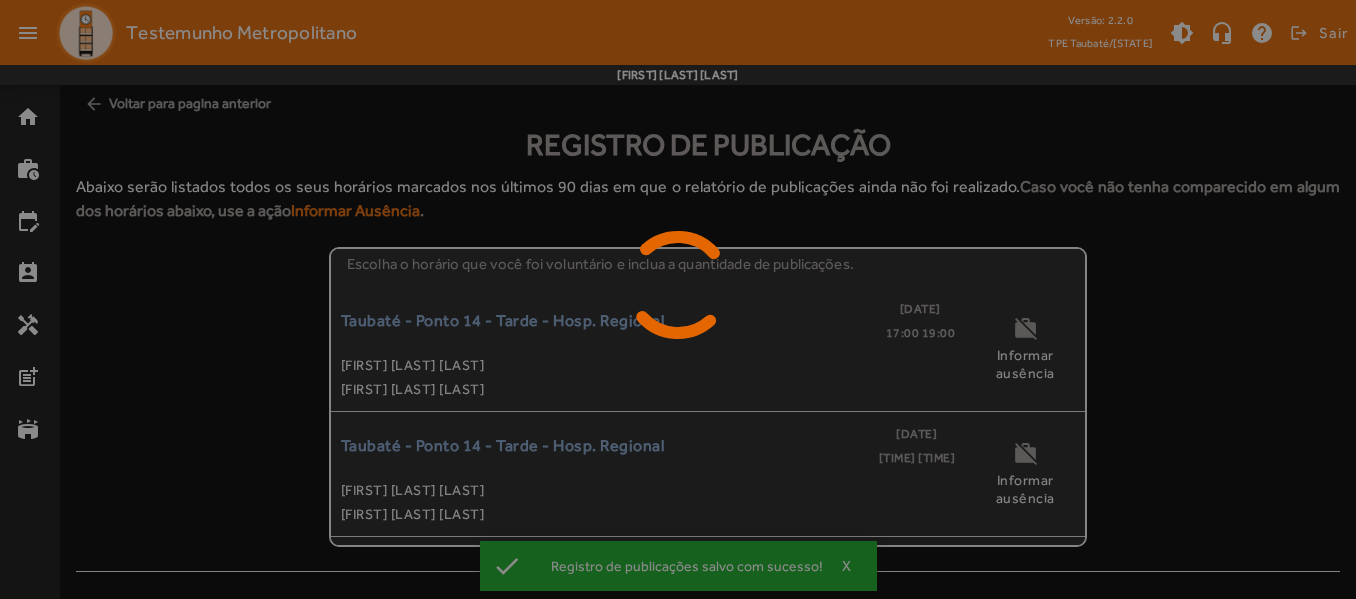 scroll, scrollTop: 0, scrollLeft: 0, axis: both 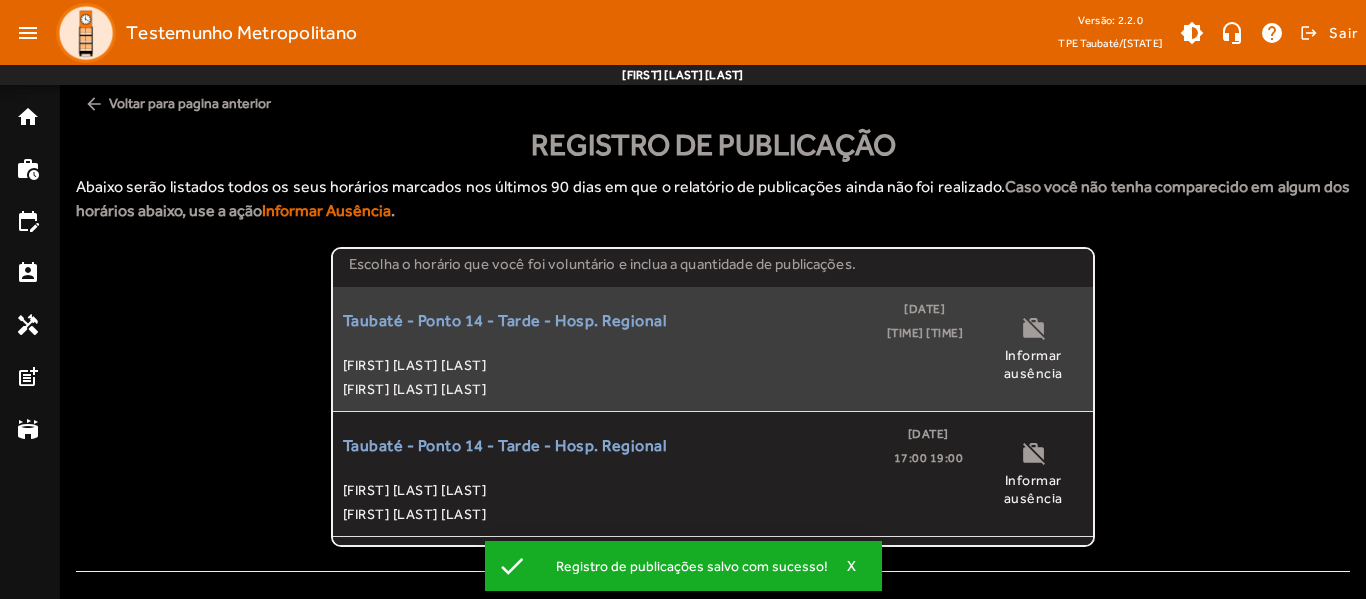 click on "[FIRST] [LAST] [LAST]" at bounding box center (653, 365) 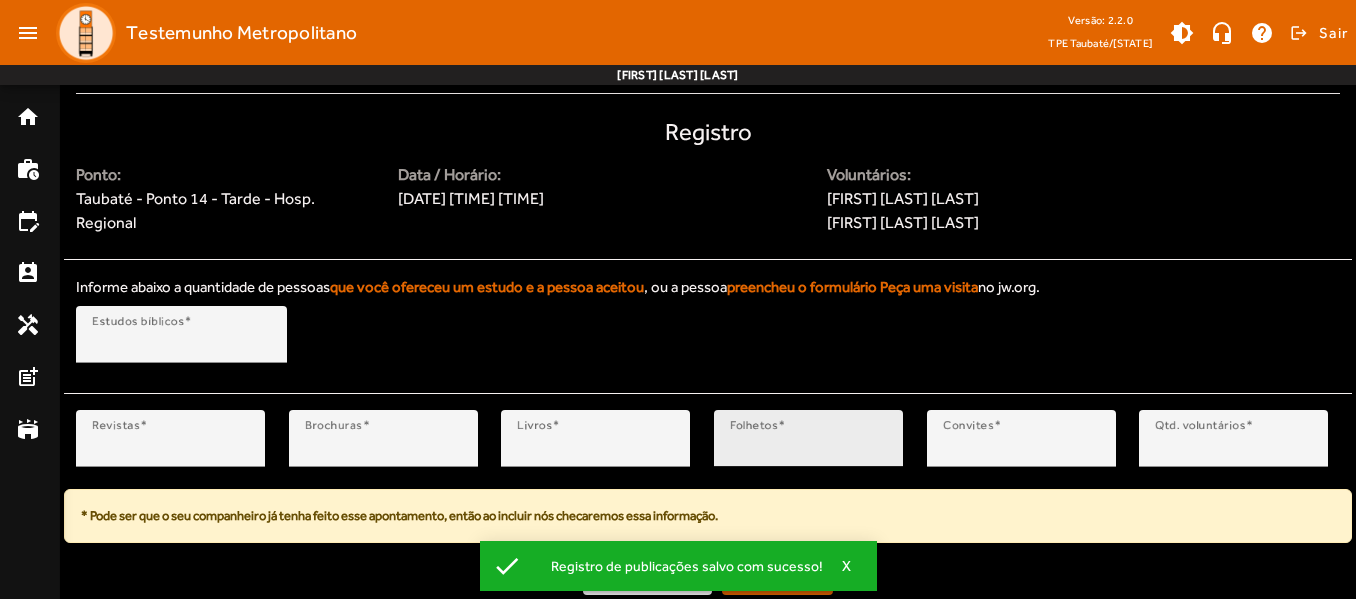 scroll, scrollTop: 480, scrollLeft: 0, axis: vertical 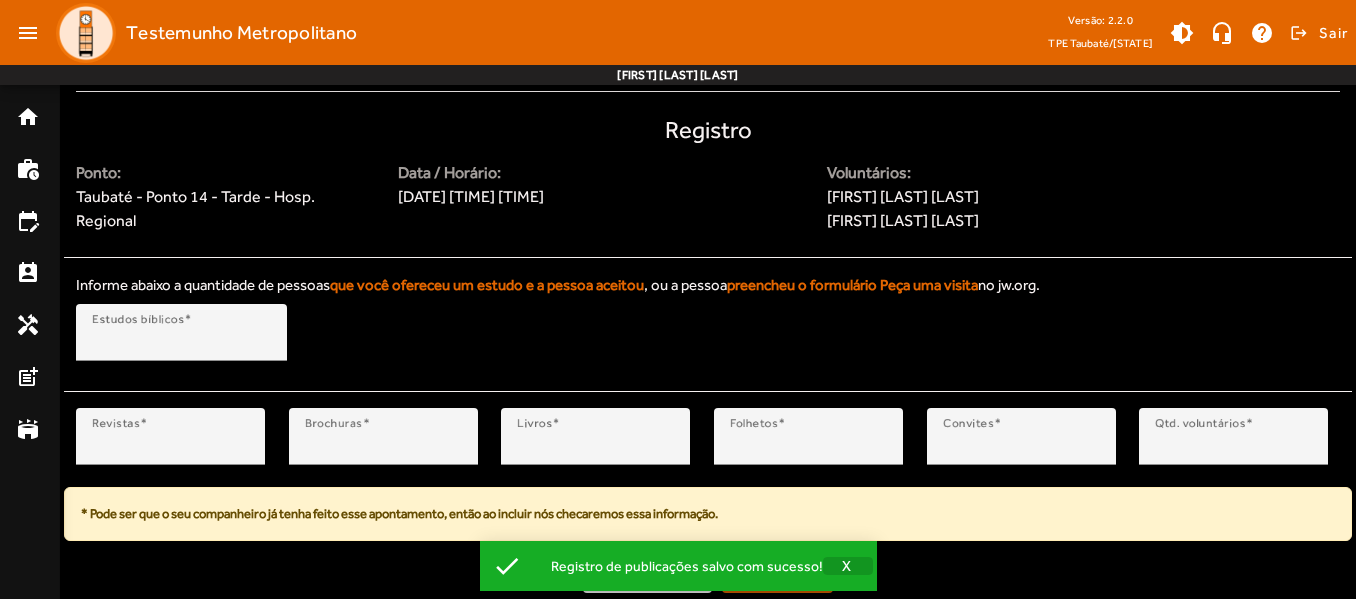 click on "X" at bounding box center [847, 566] 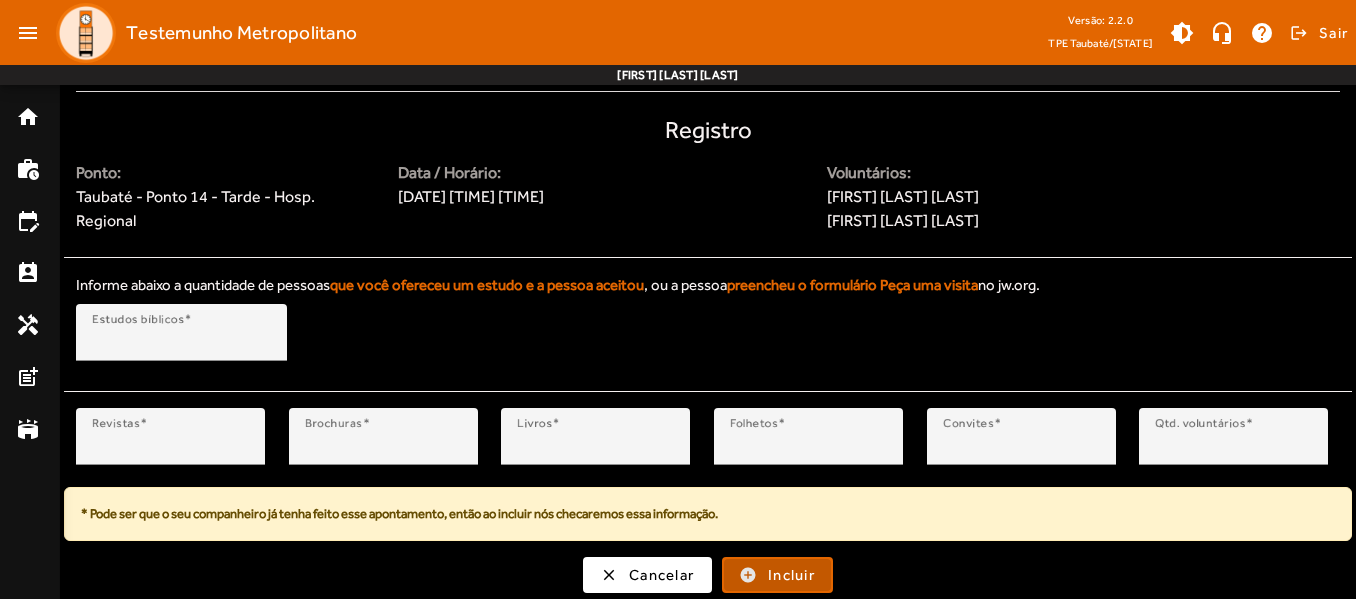 click on "Incluir" at bounding box center [791, 575] 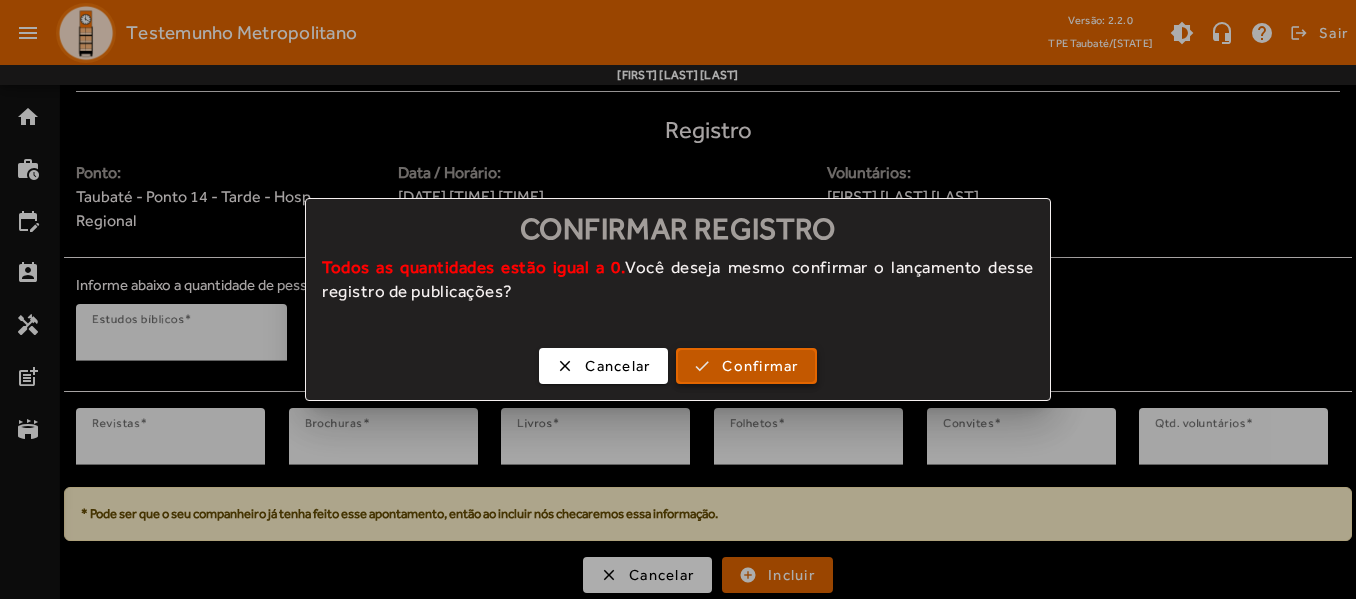 click on "Confirmar" at bounding box center [760, 366] 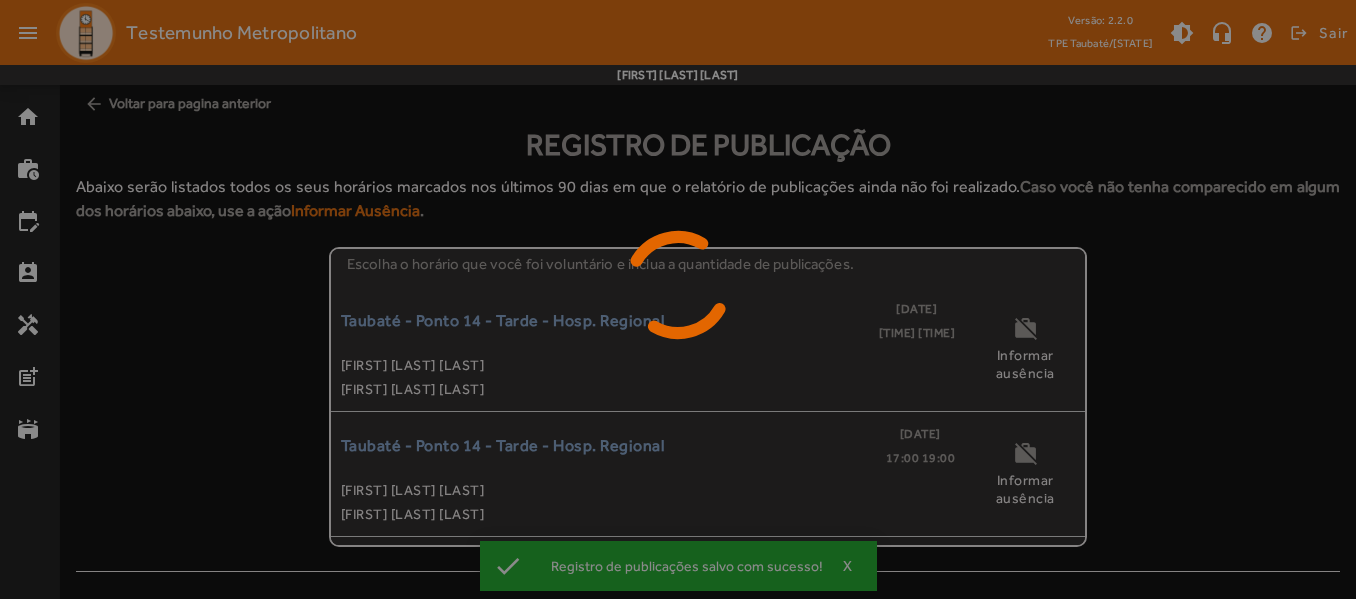 scroll, scrollTop: 0, scrollLeft: 0, axis: both 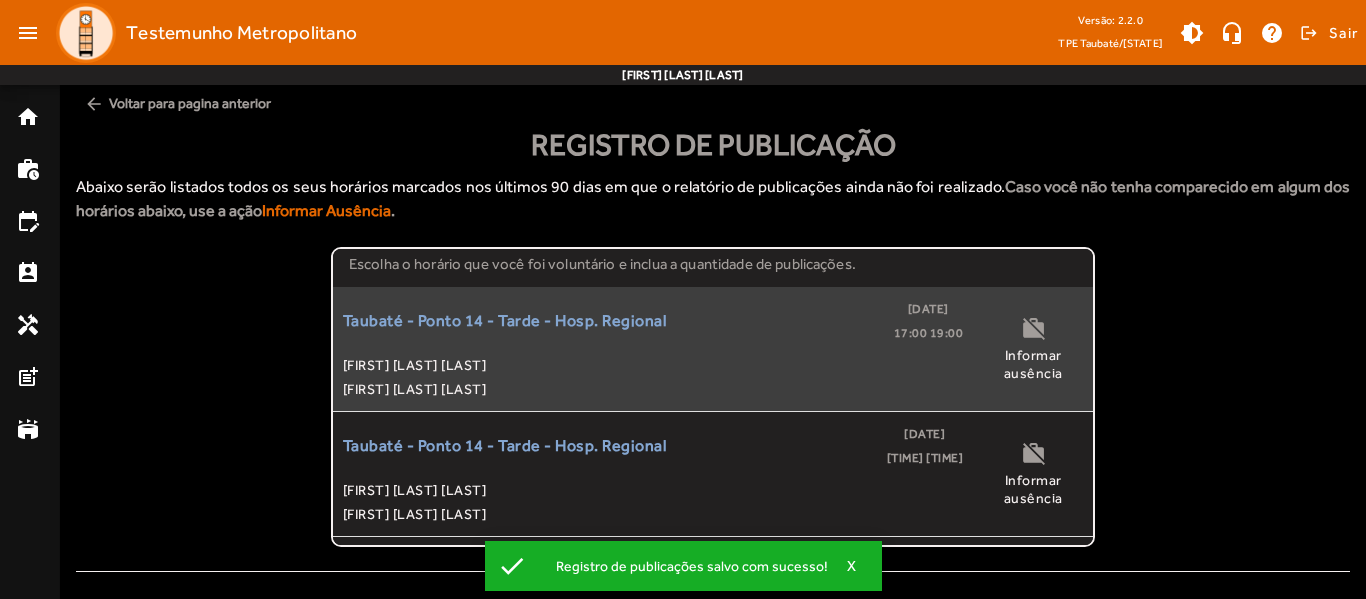 click on "Taubaté - Ponto 14 - Tarde - Hosp. Regional" at bounding box center [505, 321] 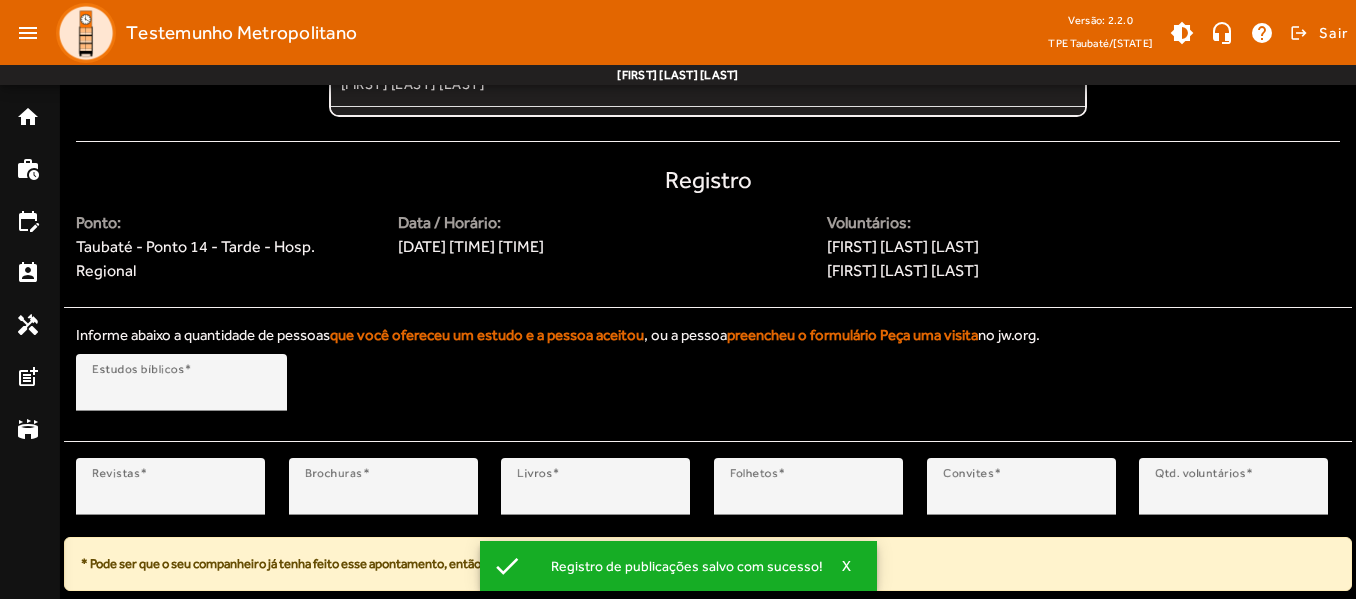 scroll, scrollTop: 480, scrollLeft: 0, axis: vertical 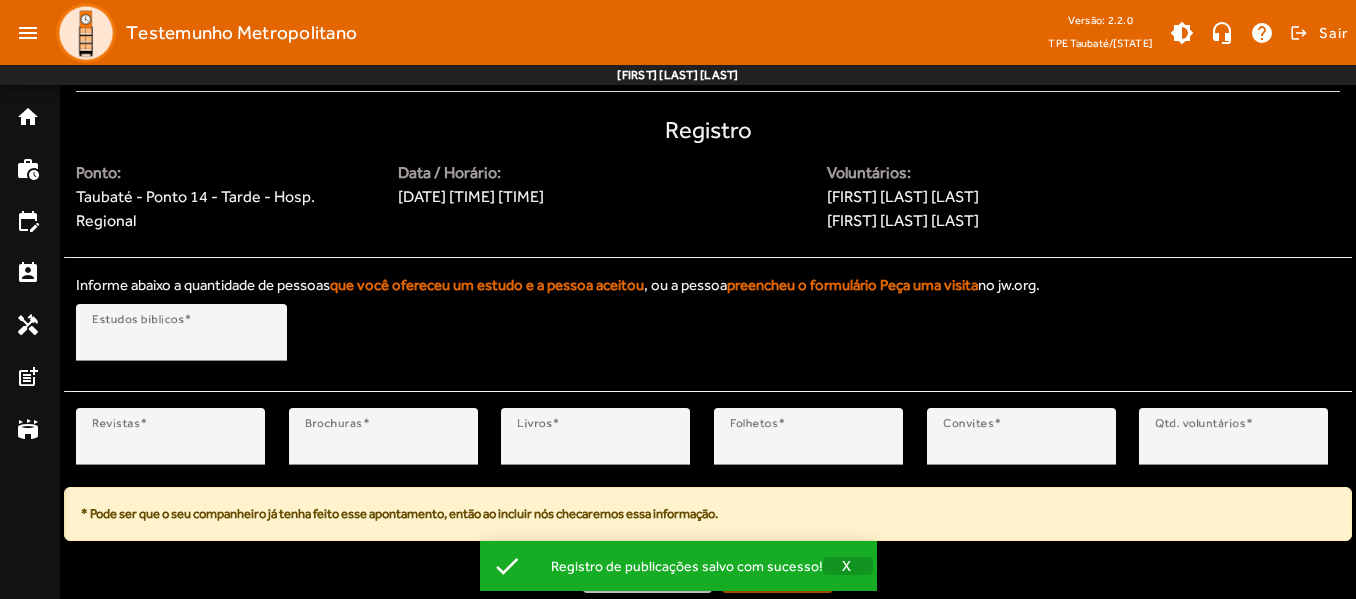 click on "X" at bounding box center (847, 566) 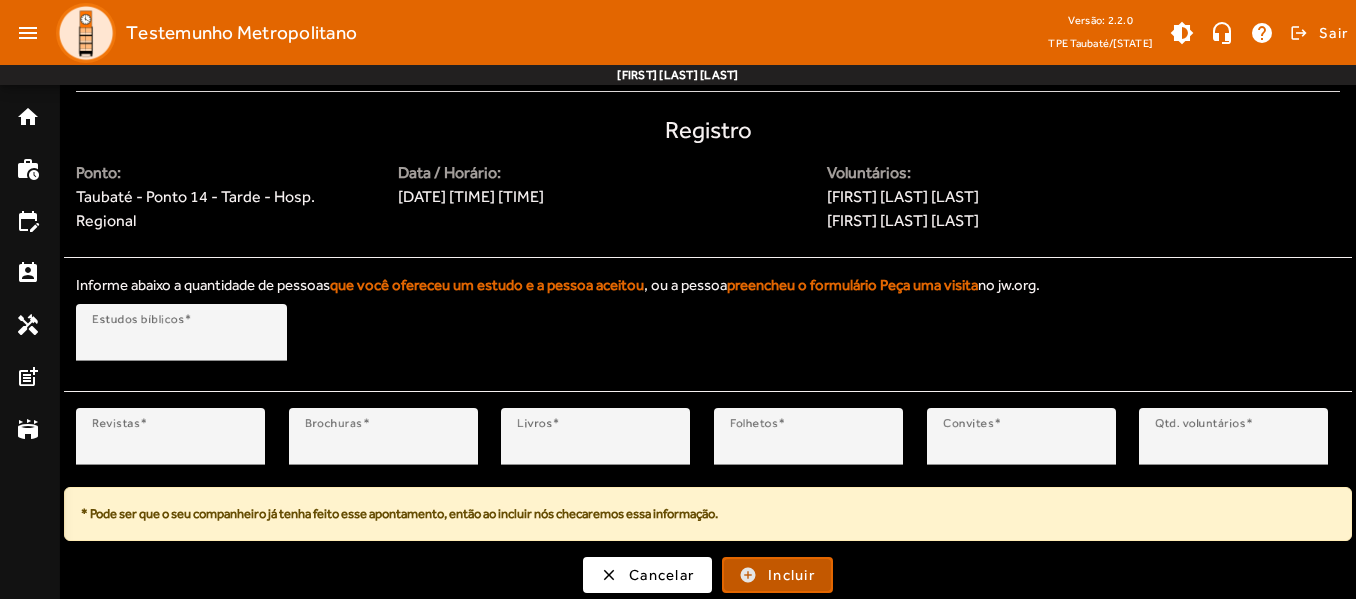 click on "Incluir" at bounding box center [791, 575] 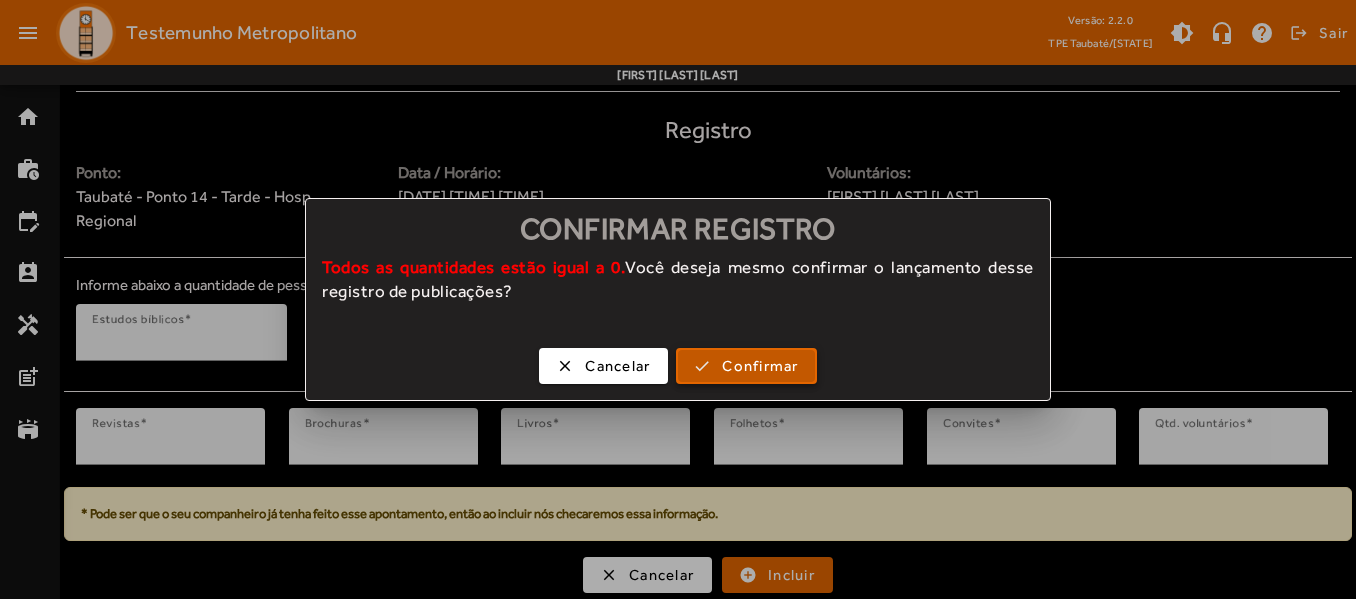 click on "Confirmar" at bounding box center (760, 366) 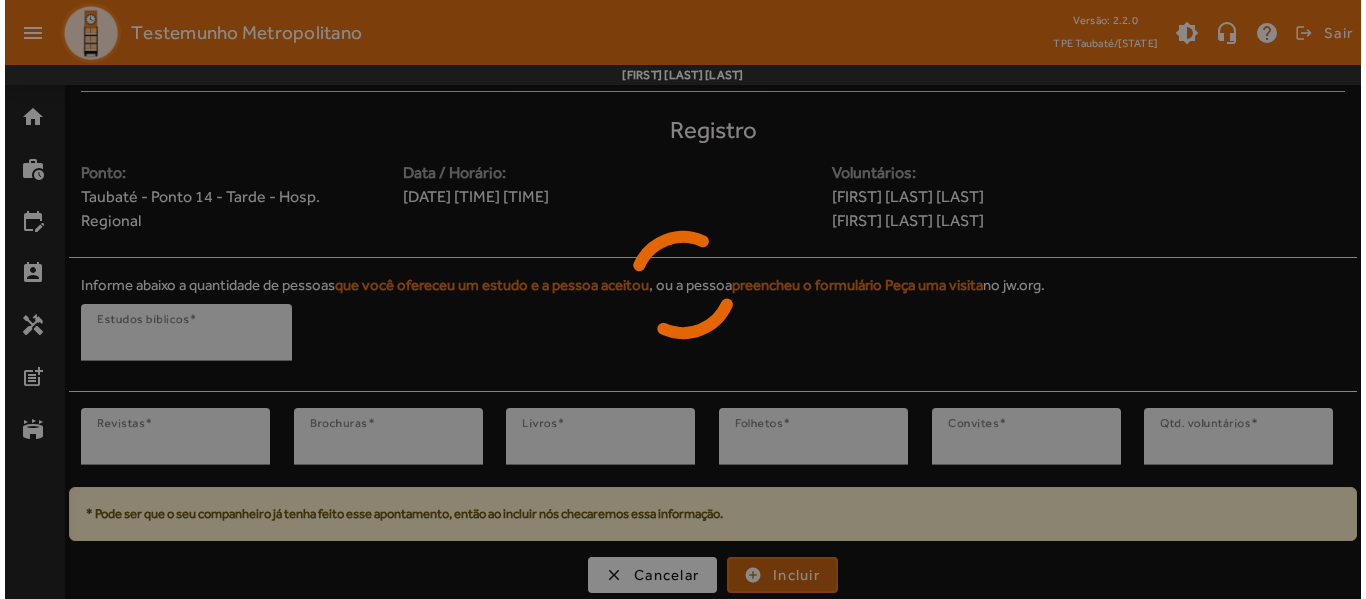 scroll, scrollTop: 0, scrollLeft: 0, axis: both 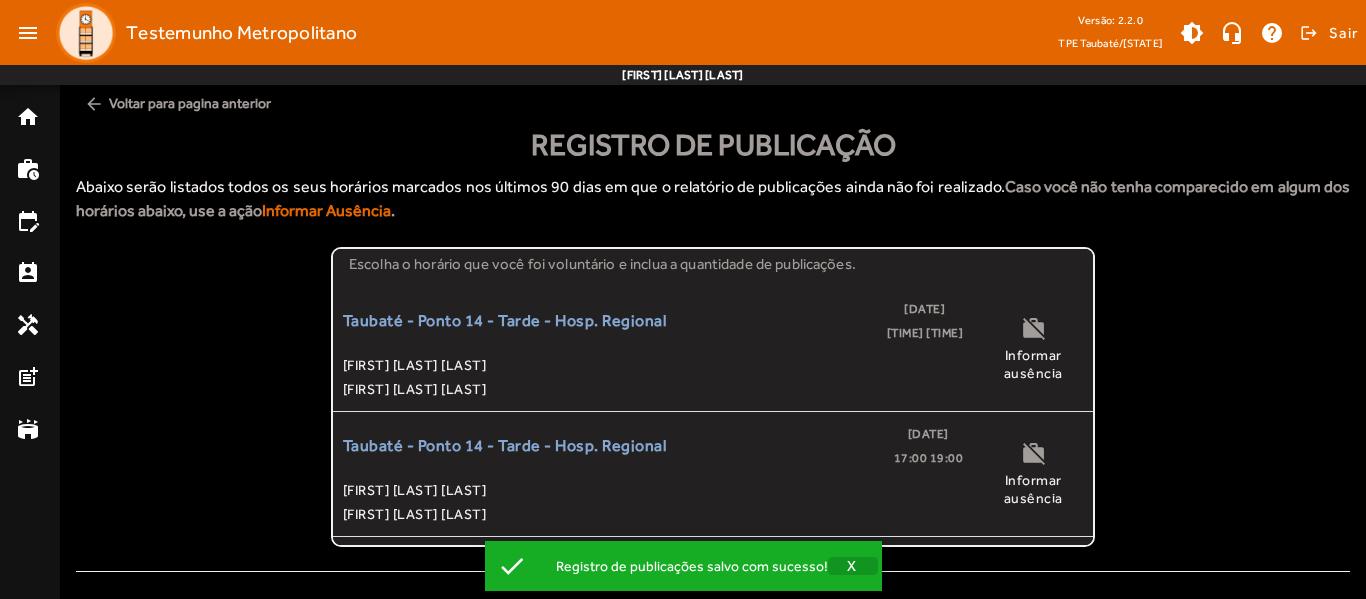 click on "X" at bounding box center (852, 566) 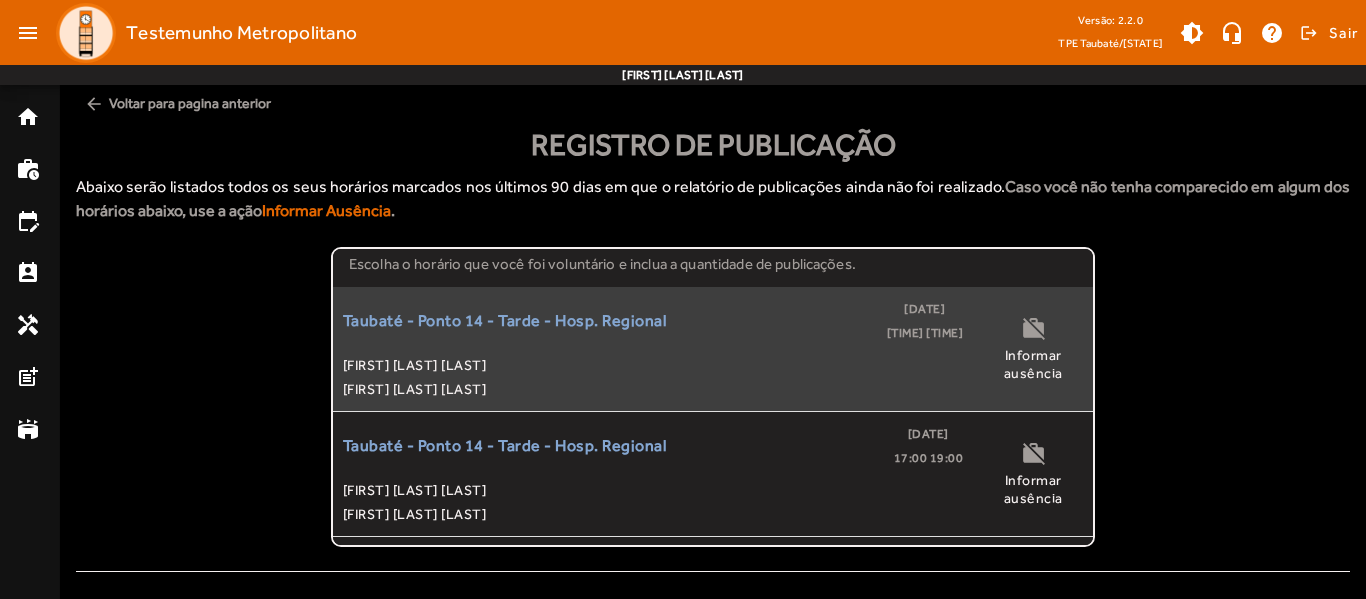 click on "[CITY] - Ponto [NUMBER] - Tarde - Hosp. Regional [DATE] [TIME] [TIME]" at bounding box center [653, 321] 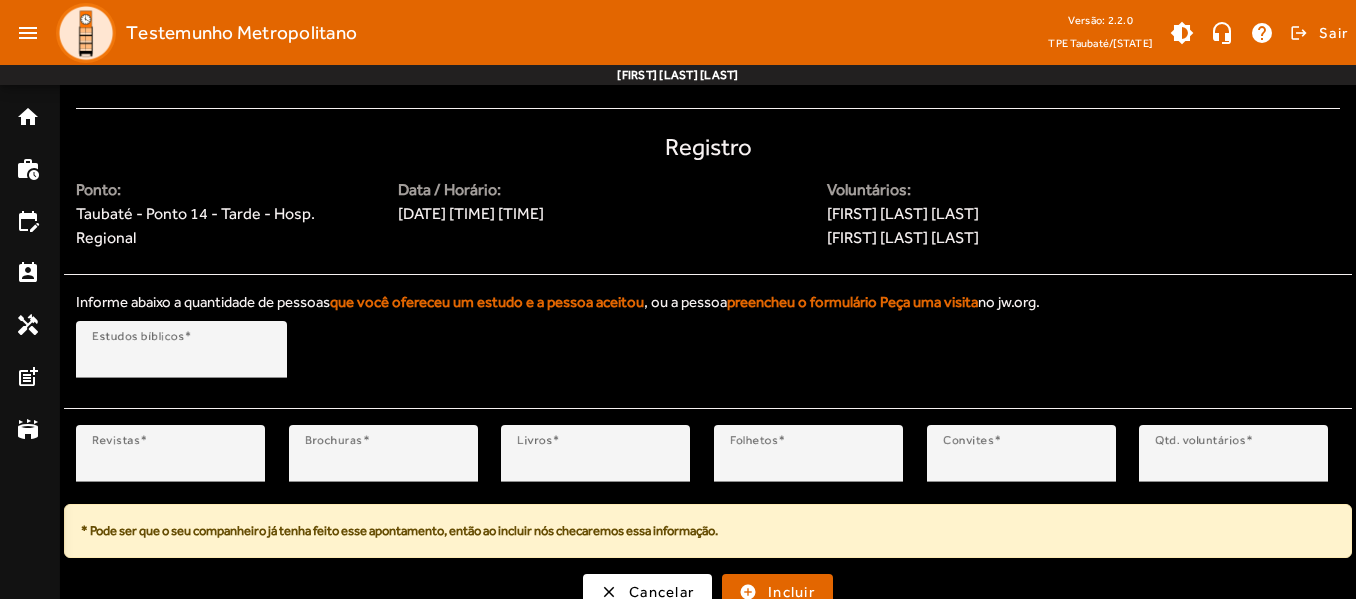 scroll, scrollTop: 480, scrollLeft: 0, axis: vertical 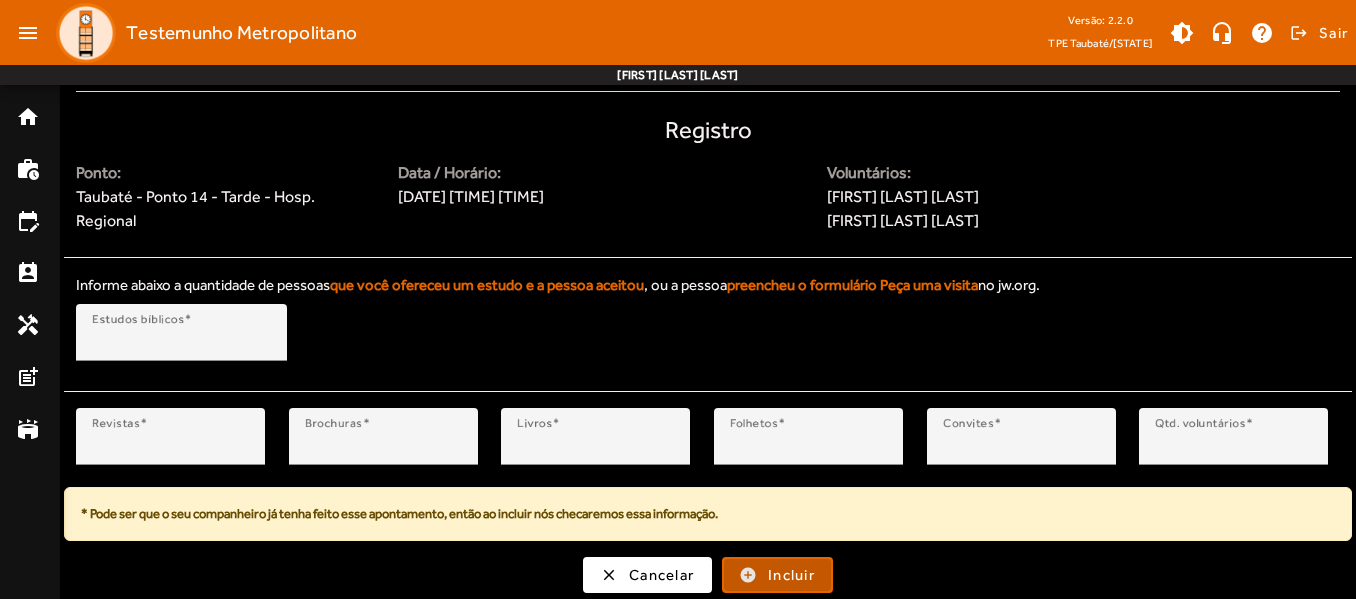 click on "Incluir" at bounding box center (791, 575) 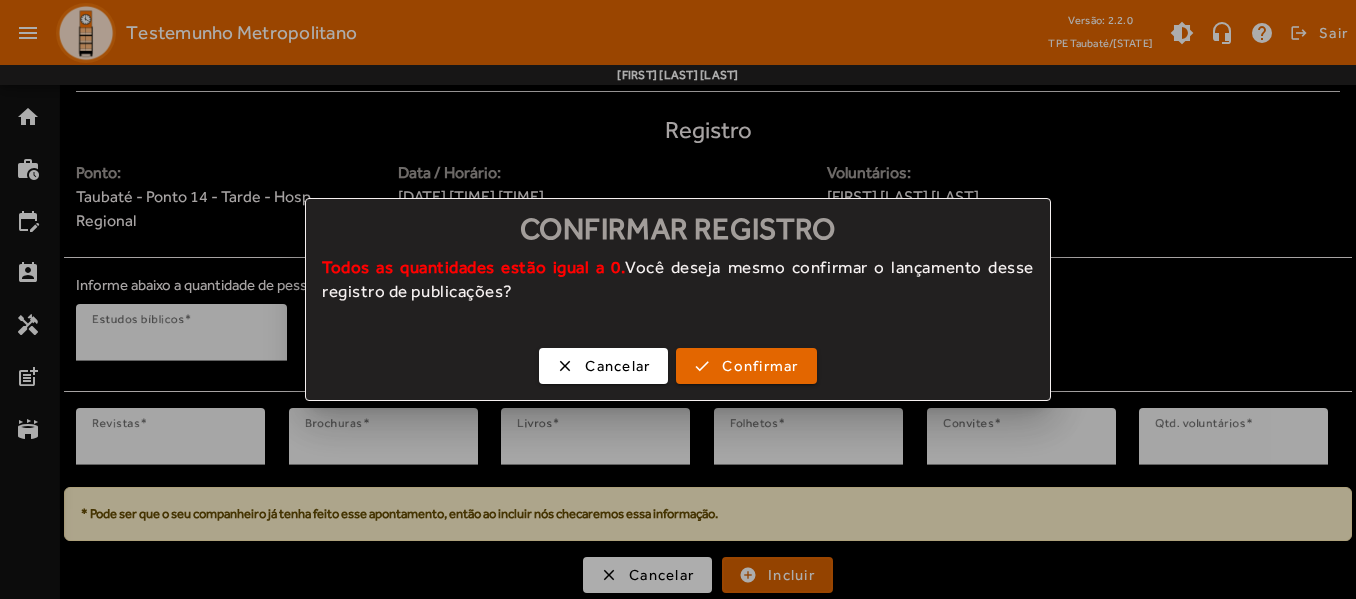 scroll, scrollTop: 0, scrollLeft: 0, axis: both 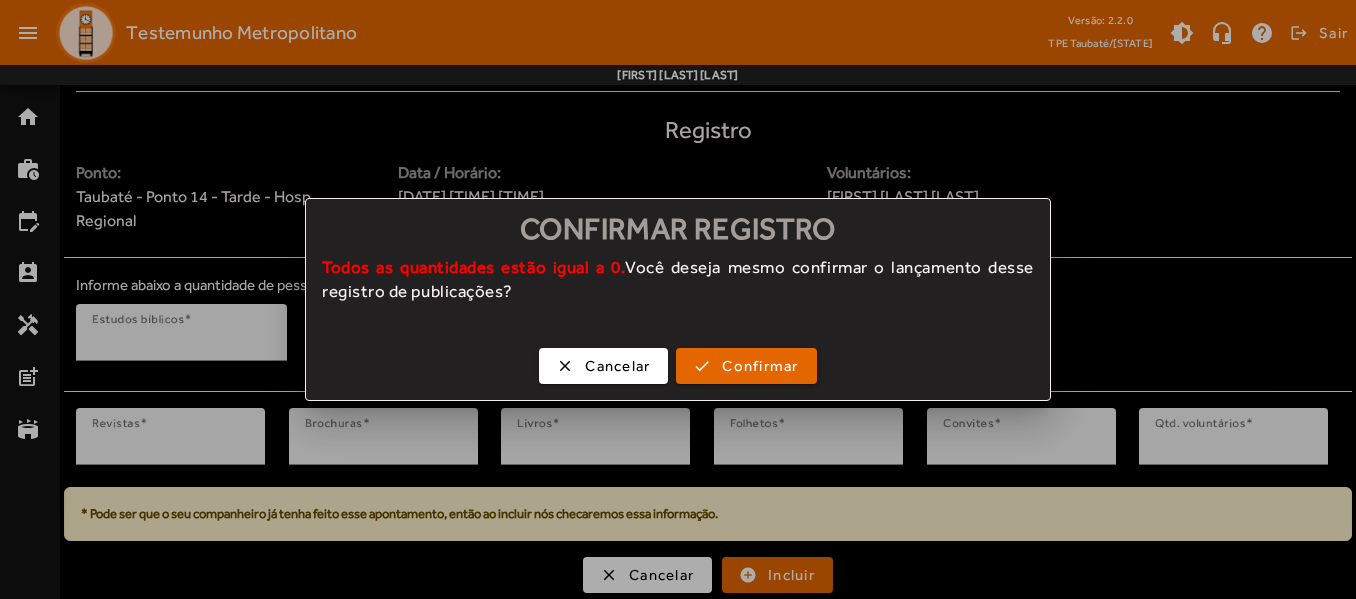 click at bounding box center [678, 299] 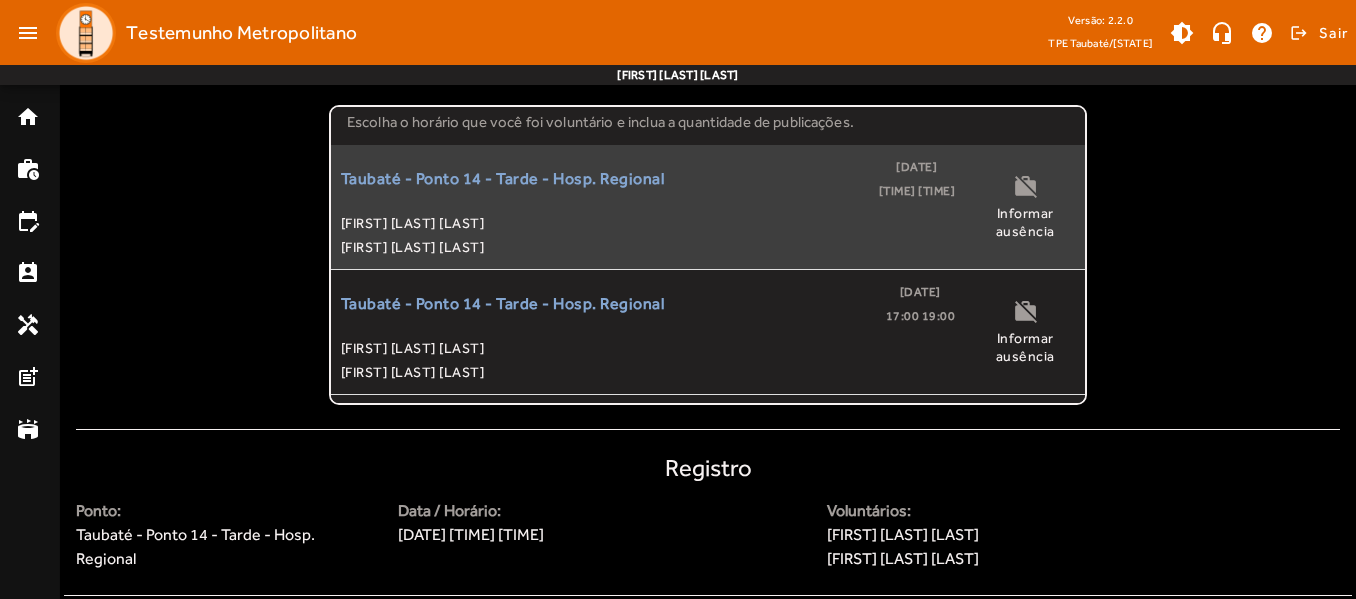 scroll, scrollTop: 139, scrollLeft: 0, axis: vertical 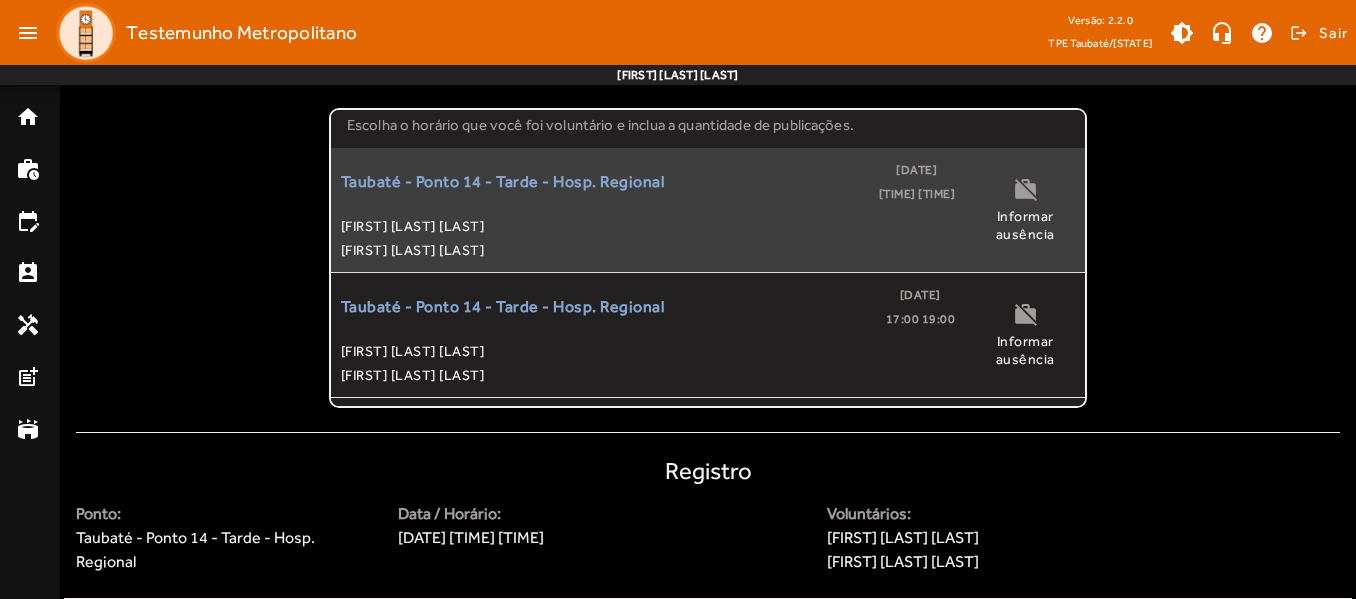 click on "Informar ausência" at bounding box center (1025, 225) 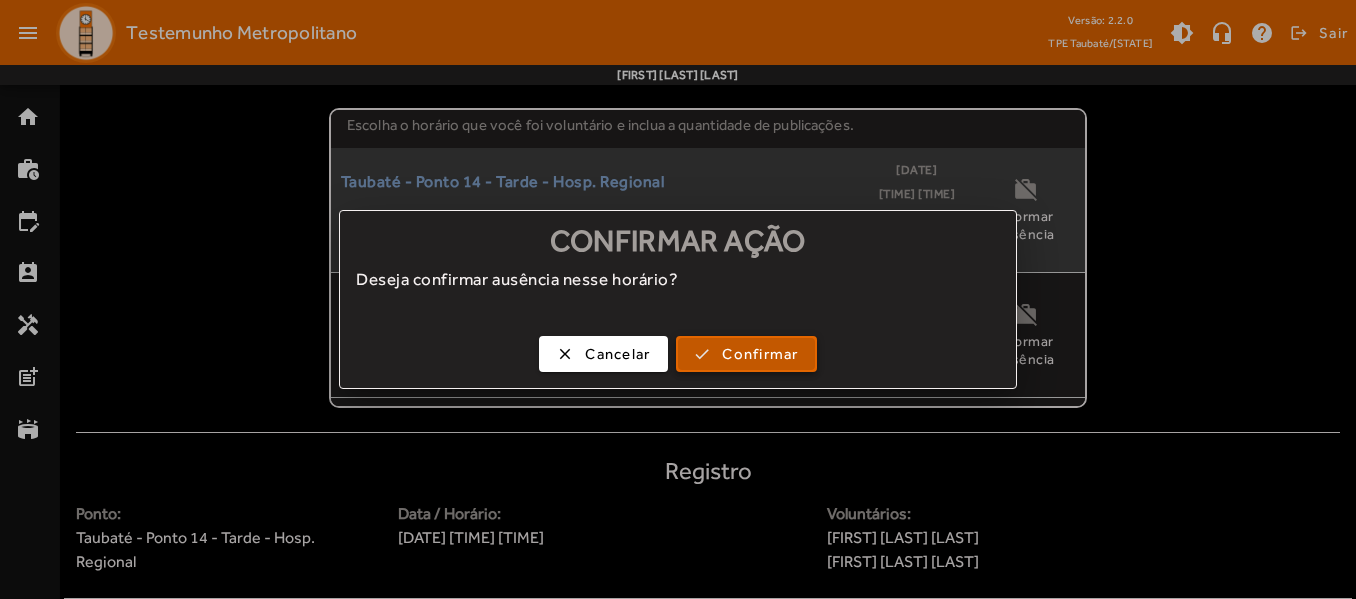 click on "Confirmar" at bounding box center (760, 354) 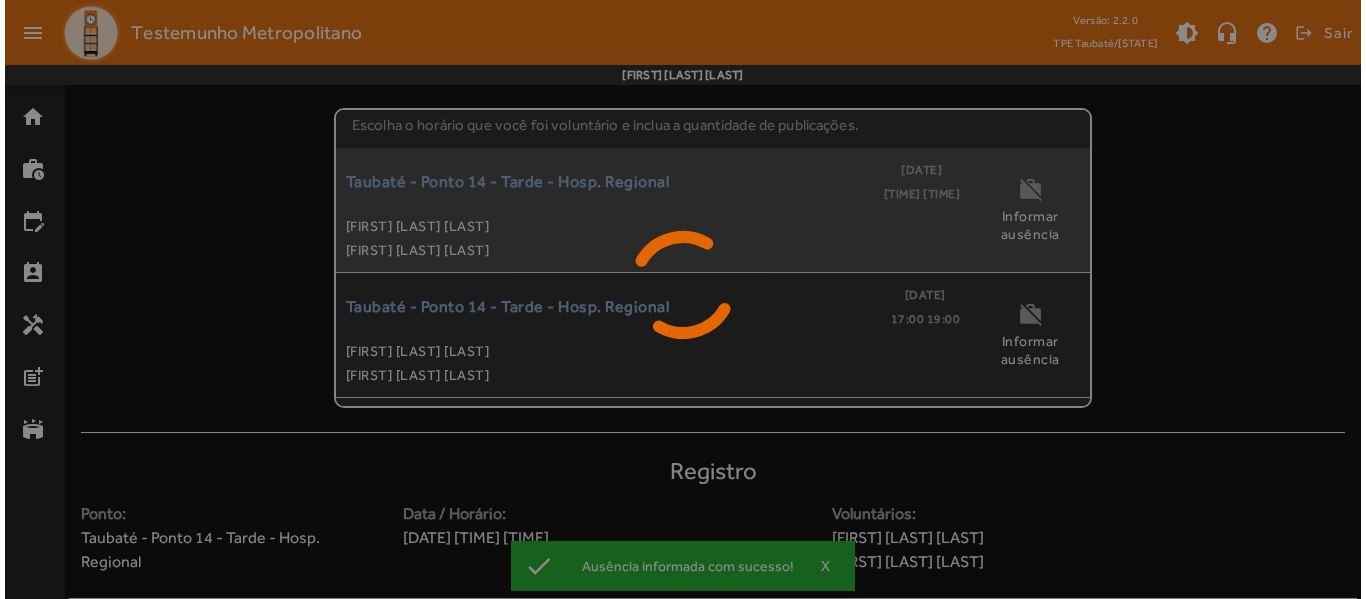 scroll, scrollTop: 0, scrollLeft: 0, axis: both 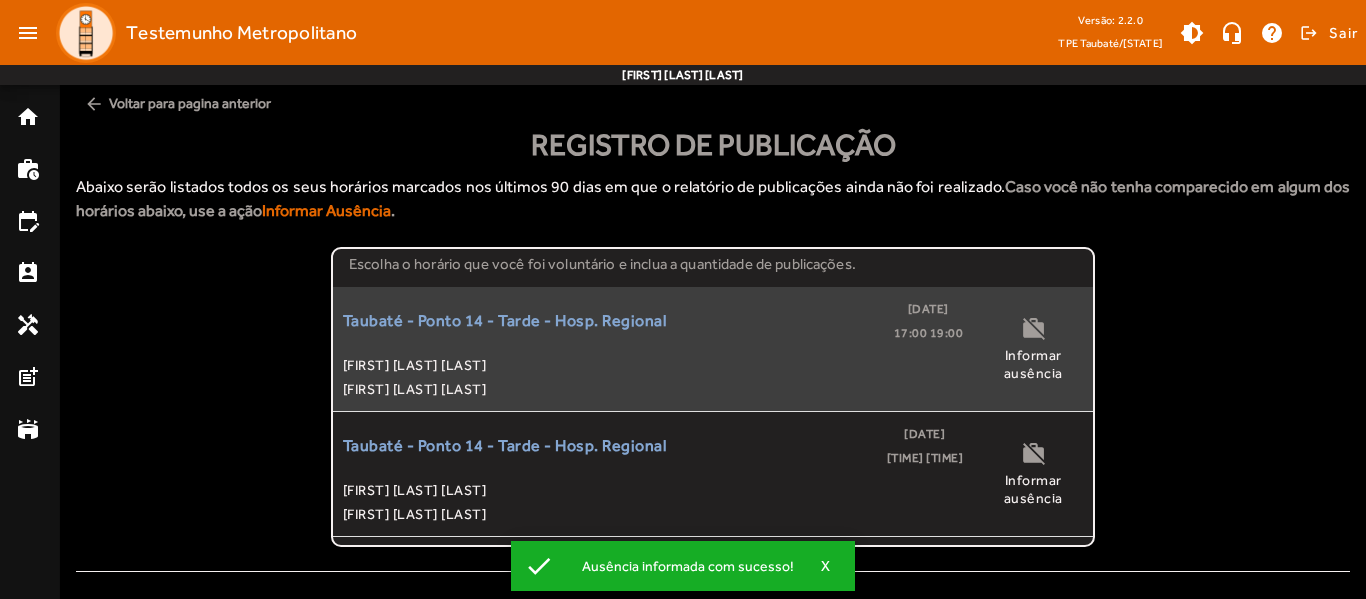 click on "[CITY] - Ponto [NUMBER] - Tarde - Hosp. Regional [DATE] [TIME] [TIME]" at bounding box center [653, 321] 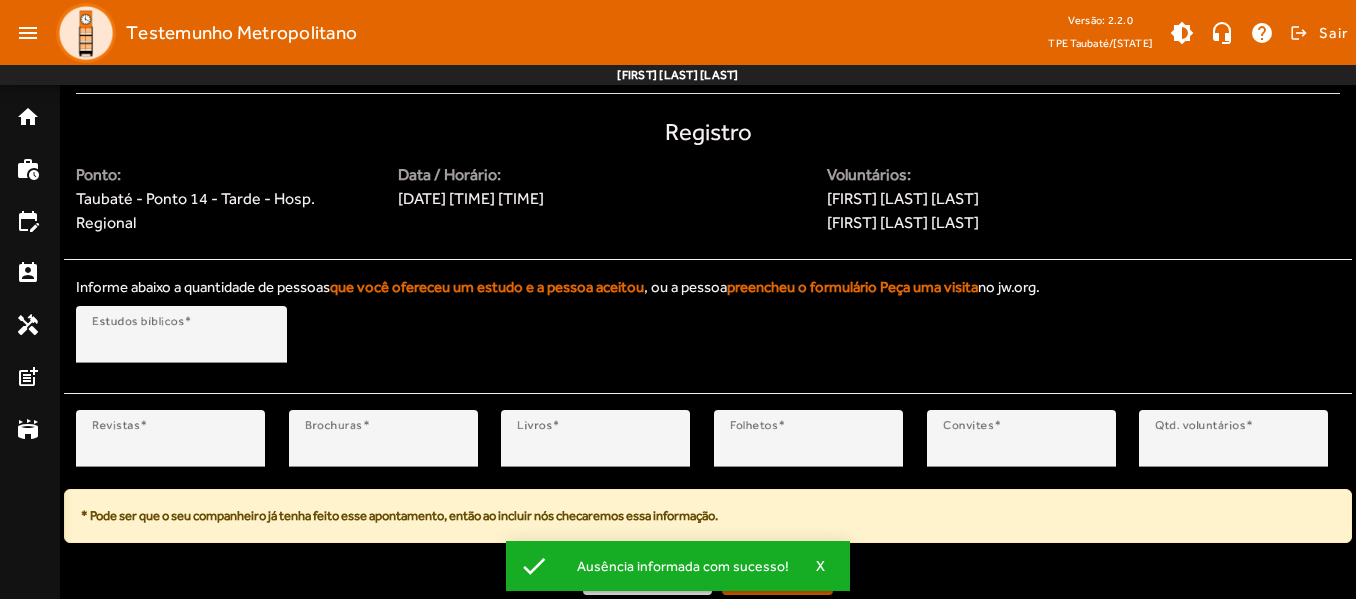 scroll, scrollTop: 480, scrollLeft: 0, axis: vertical 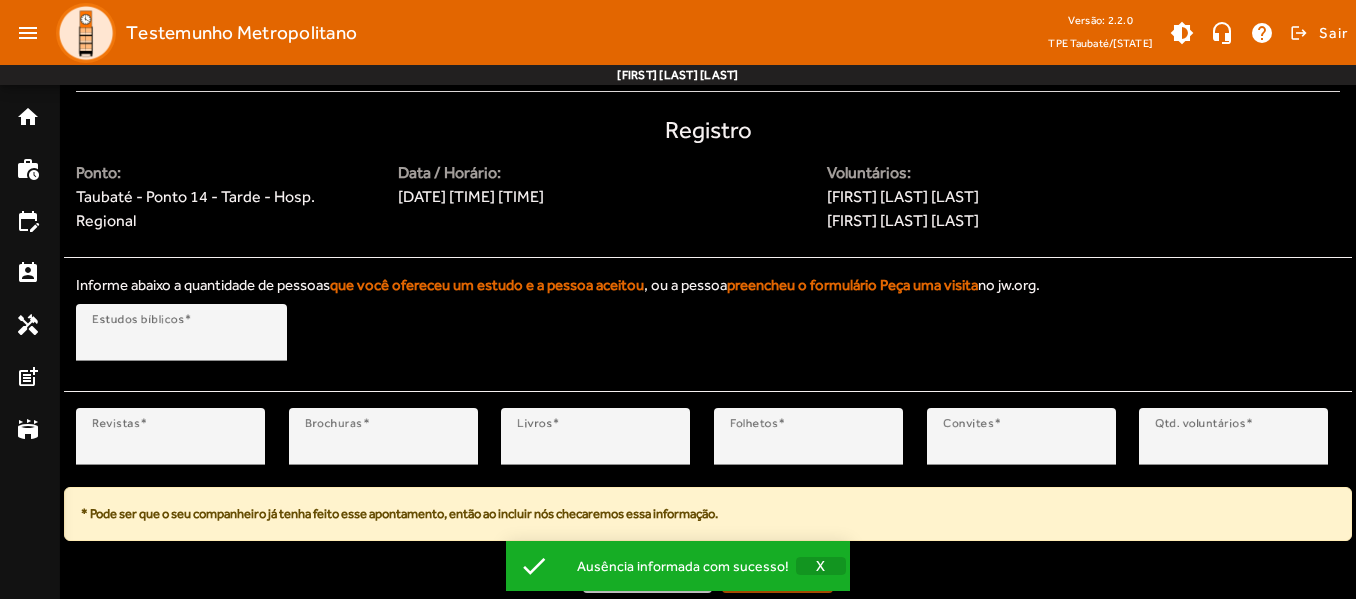 click at bounding box center [821, 566] 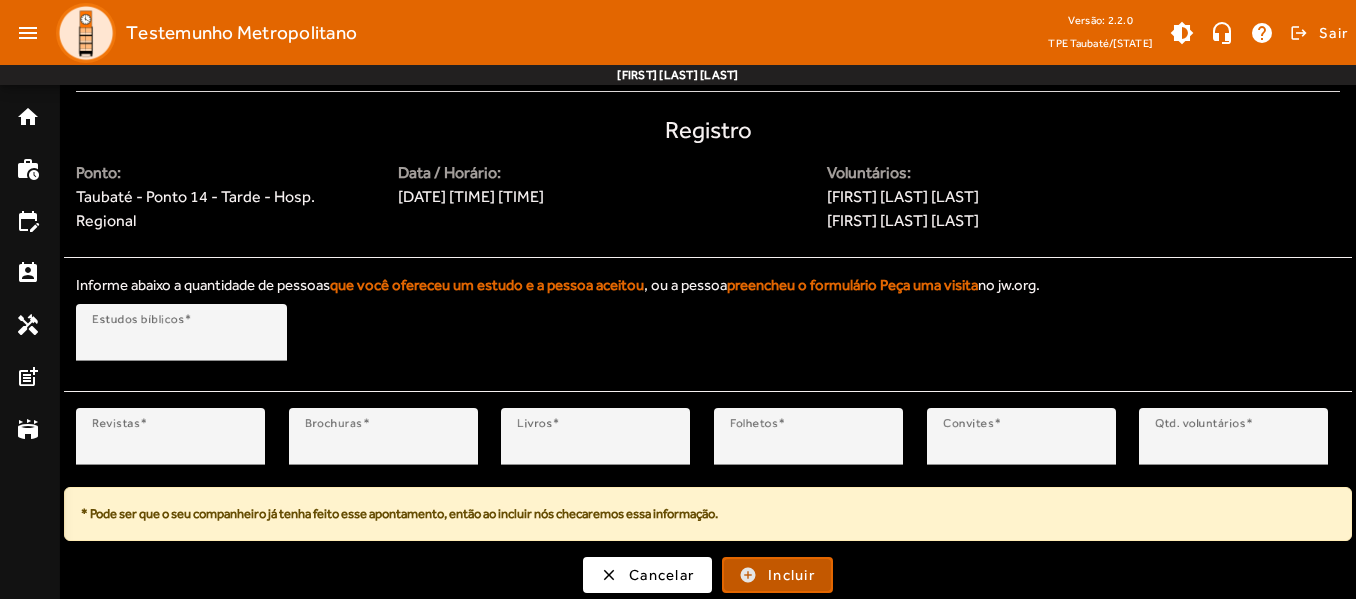 click on "Incluir" at bounding box center (791, 575) 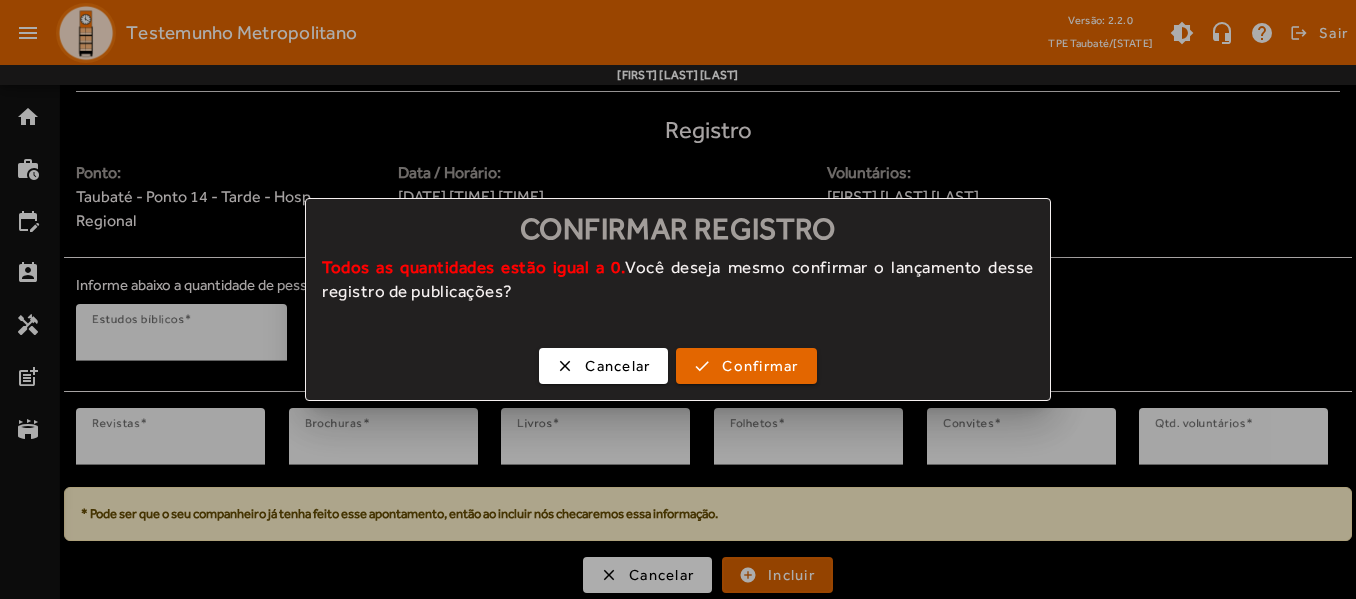 scroll, scrollTop: 0, scrollLeft: 0, axis: both 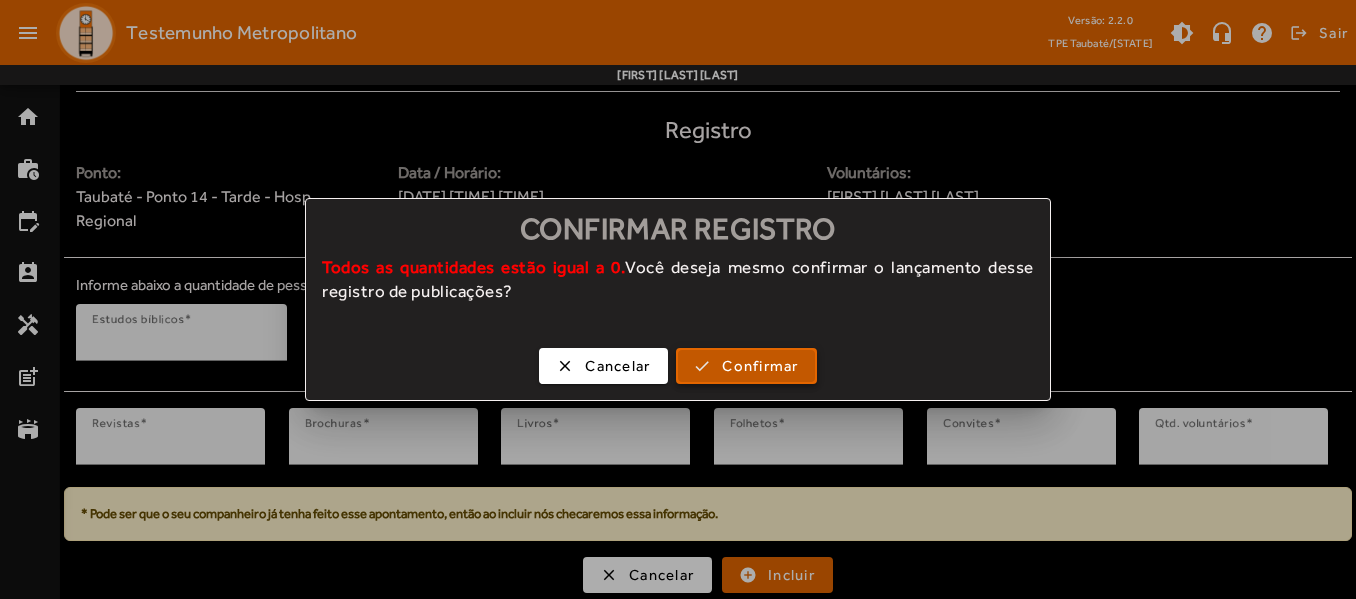 click on "Confirmar" at bounding box center (760, 366) 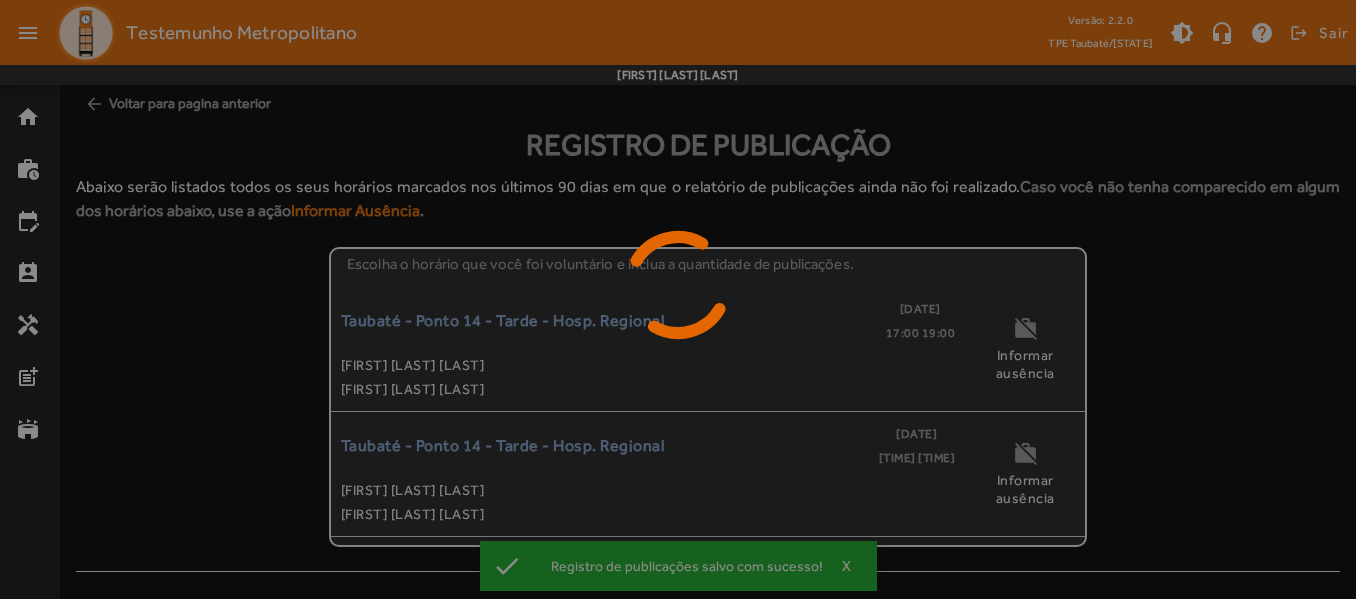 scroll, scrollTop: 0, scrollLeft: 0, axis: both 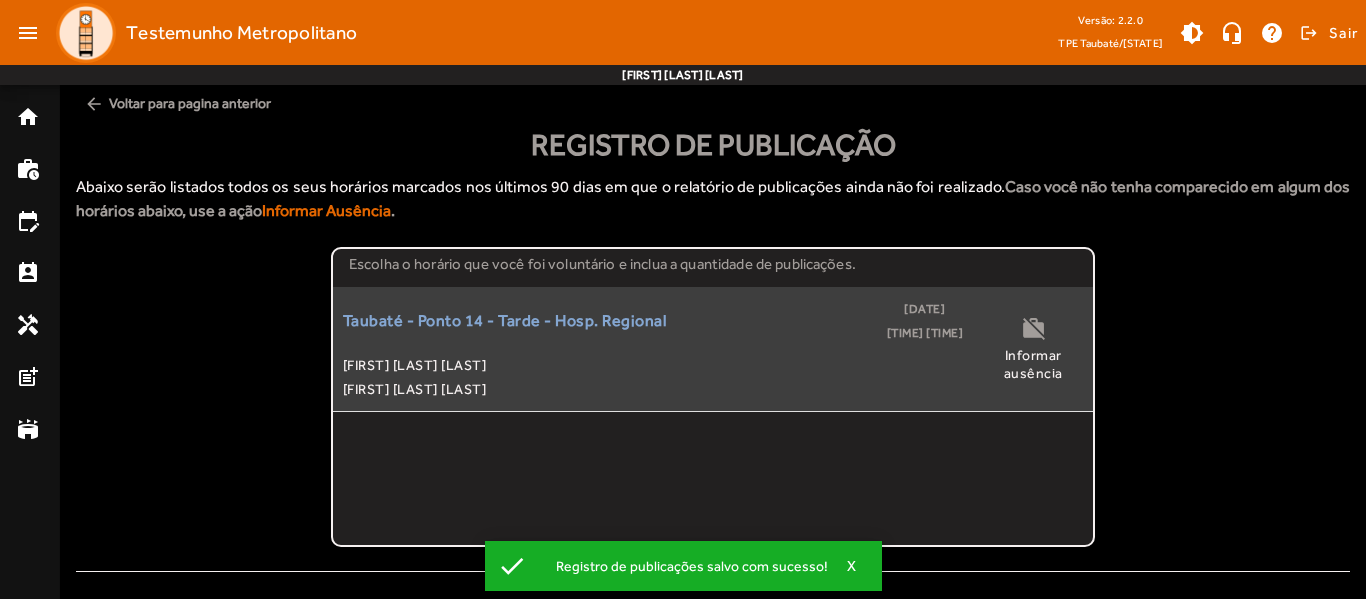 click on "[TIME] [TIME]" at bounding box center [925, 333] 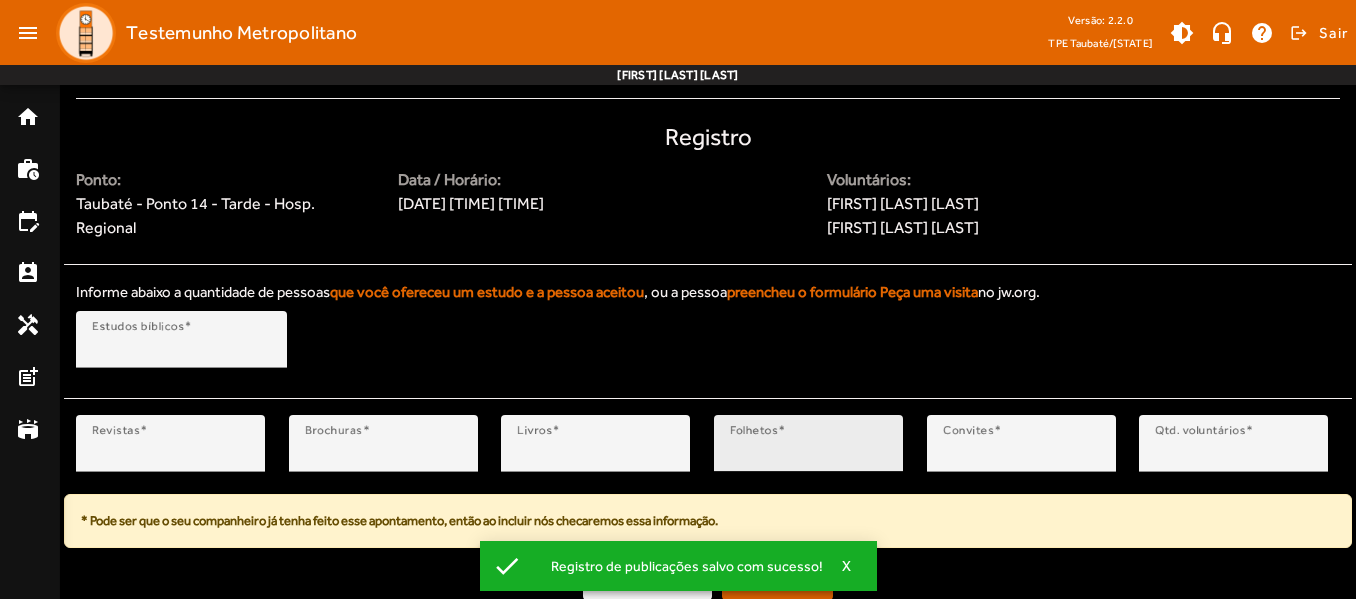 scroll, scrollTop: 480, scrollLeft: 0, axis: vertical 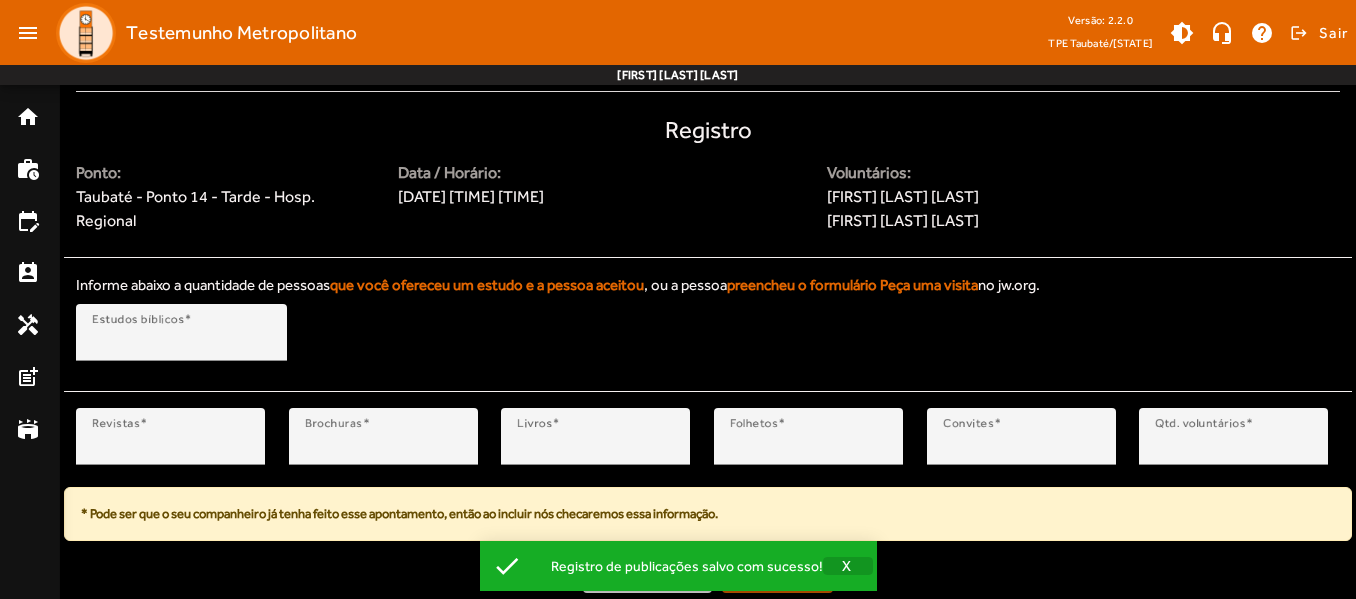 click at bounding box center (848, 566) 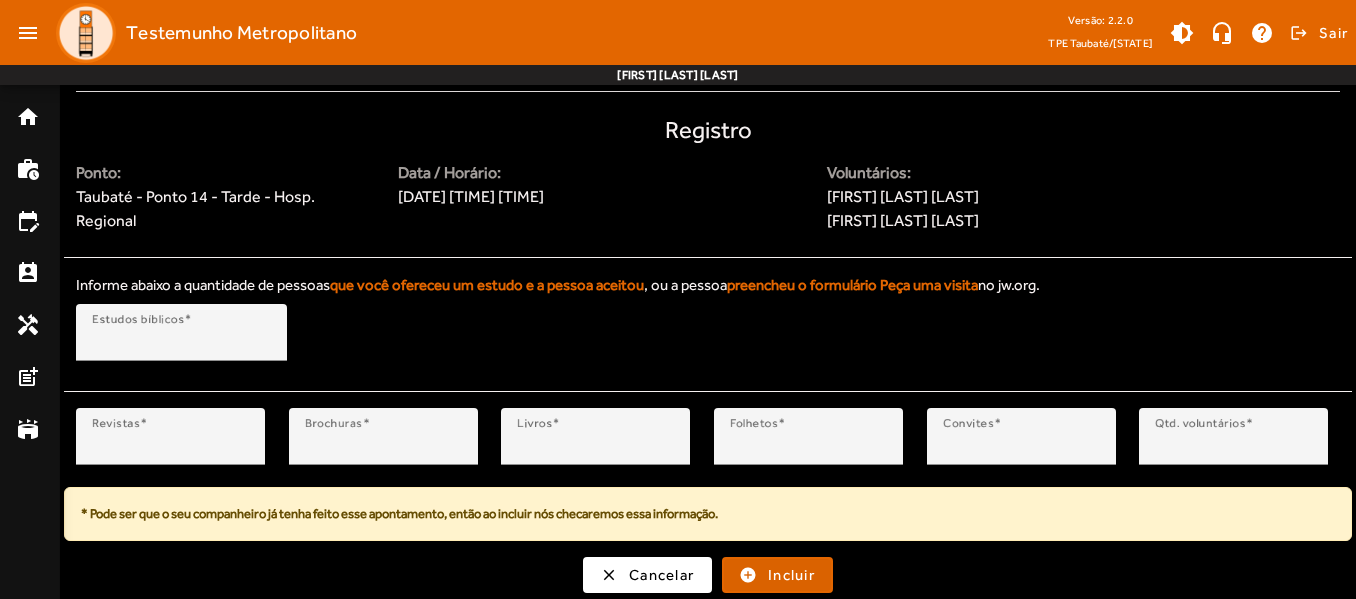 click on "Incluir" at bounding box center (791, 575) 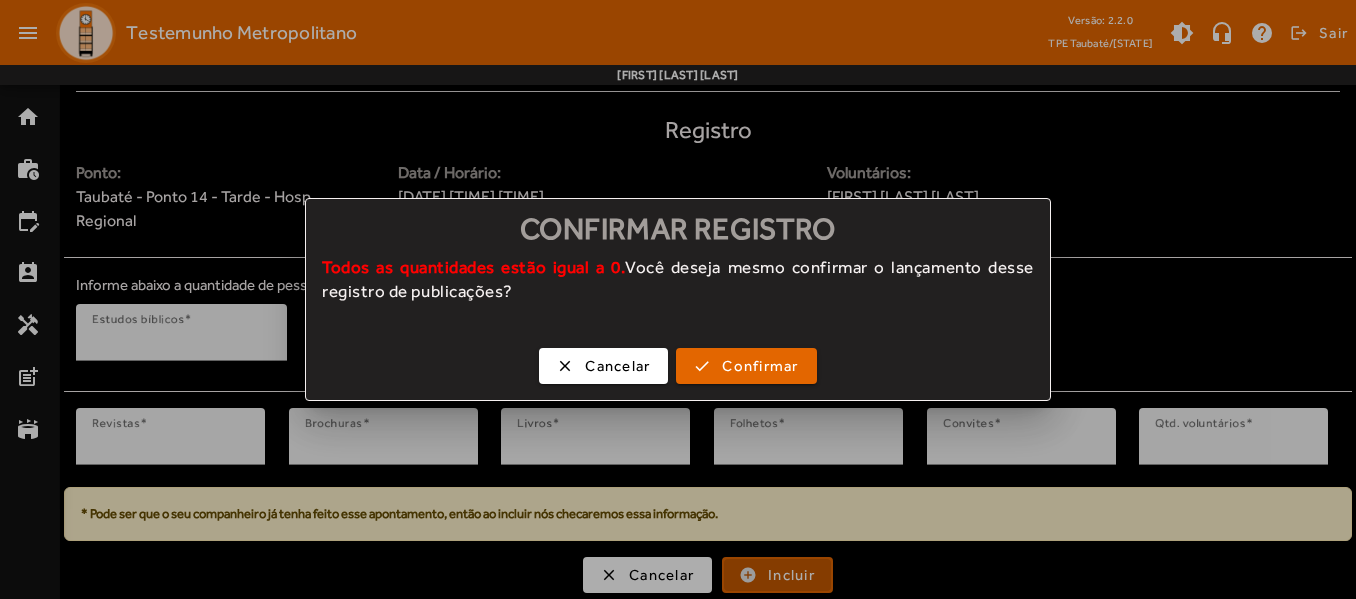 scroll, scrollTop: 0, scrollLeft: 0, axis: both 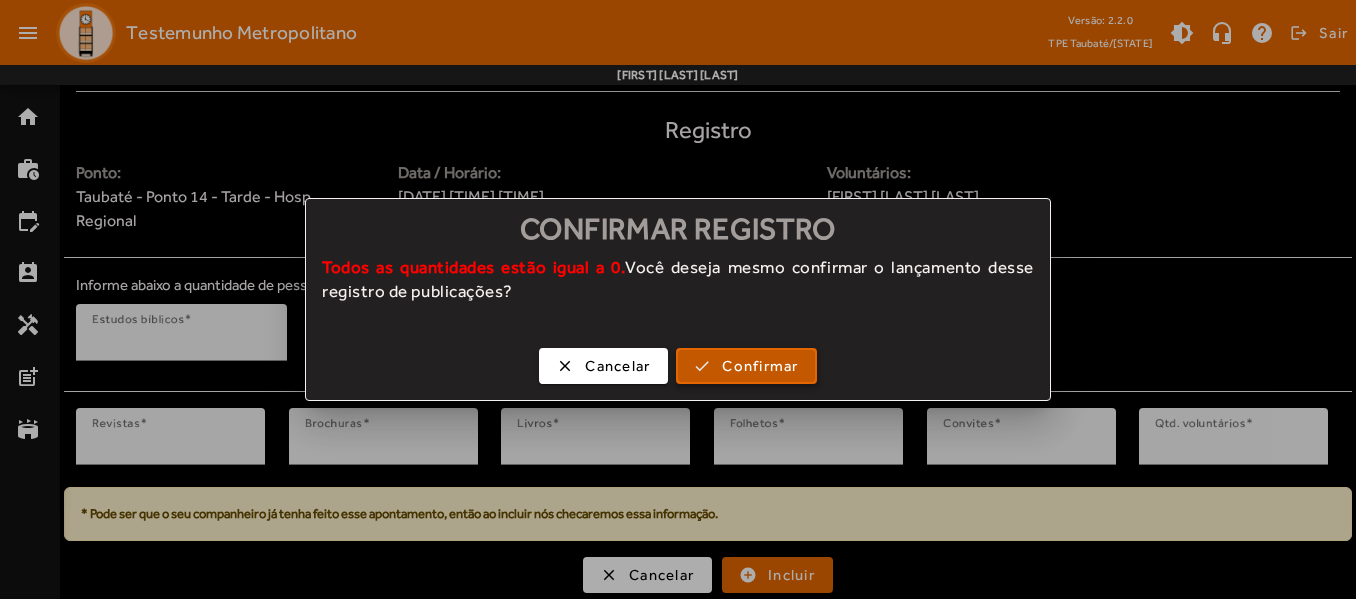 click on "Confirmar" at bounding box center [760, 366] 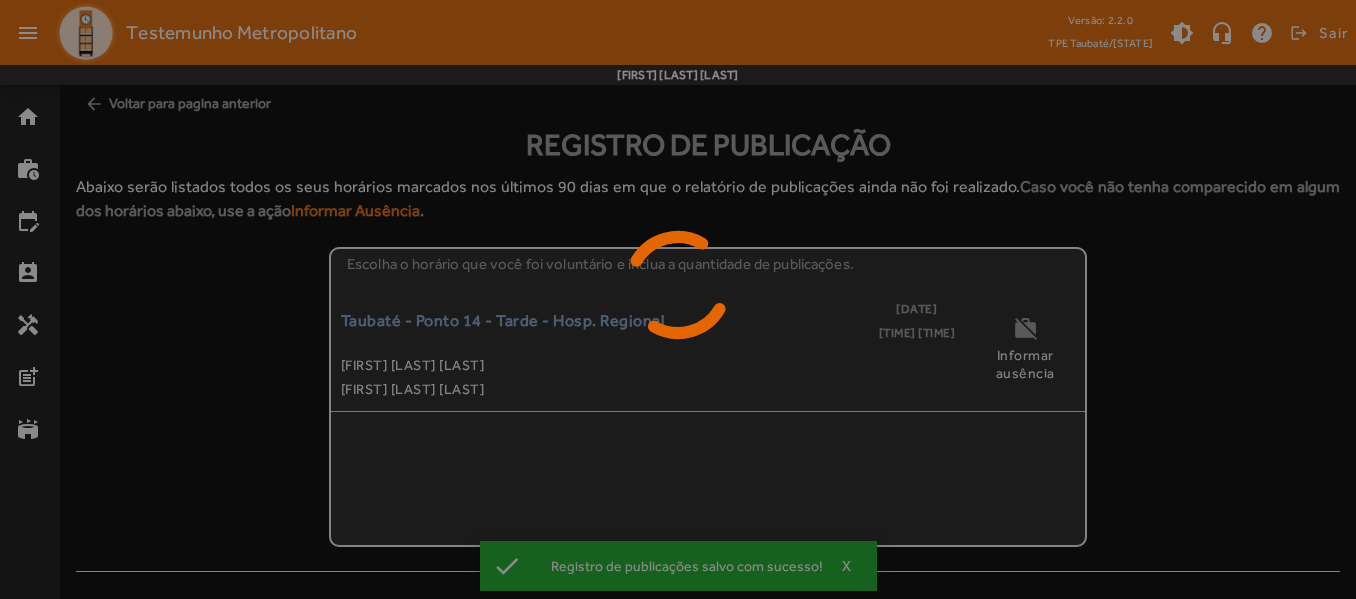 scroll, scrollTop: 0, scrollLeft: 0, axis: both 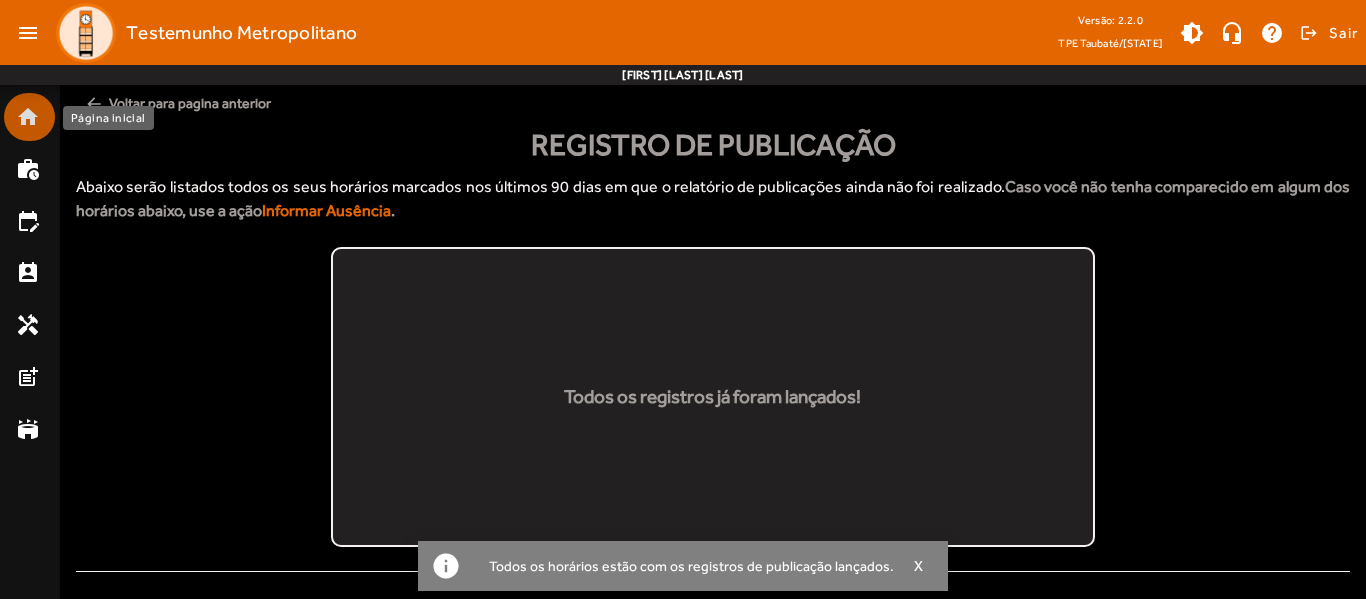 click on "home" at bounding box center (28, 117) 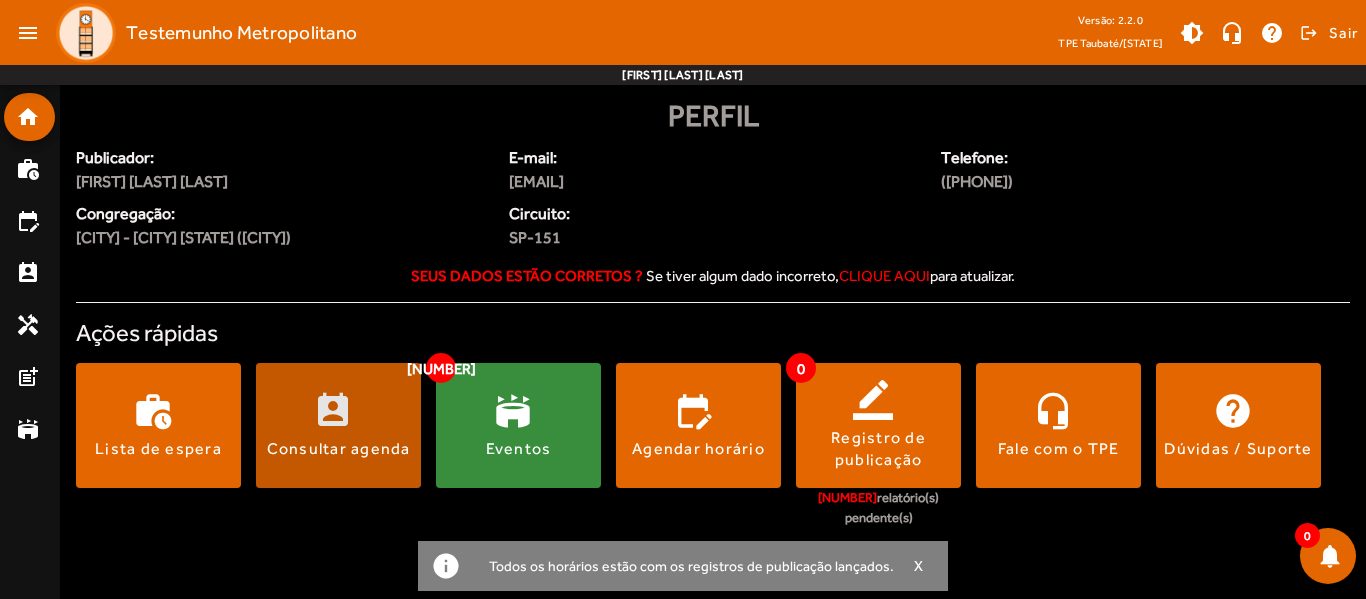 click on "Consultar agenda" at bounding box center [339, 449] 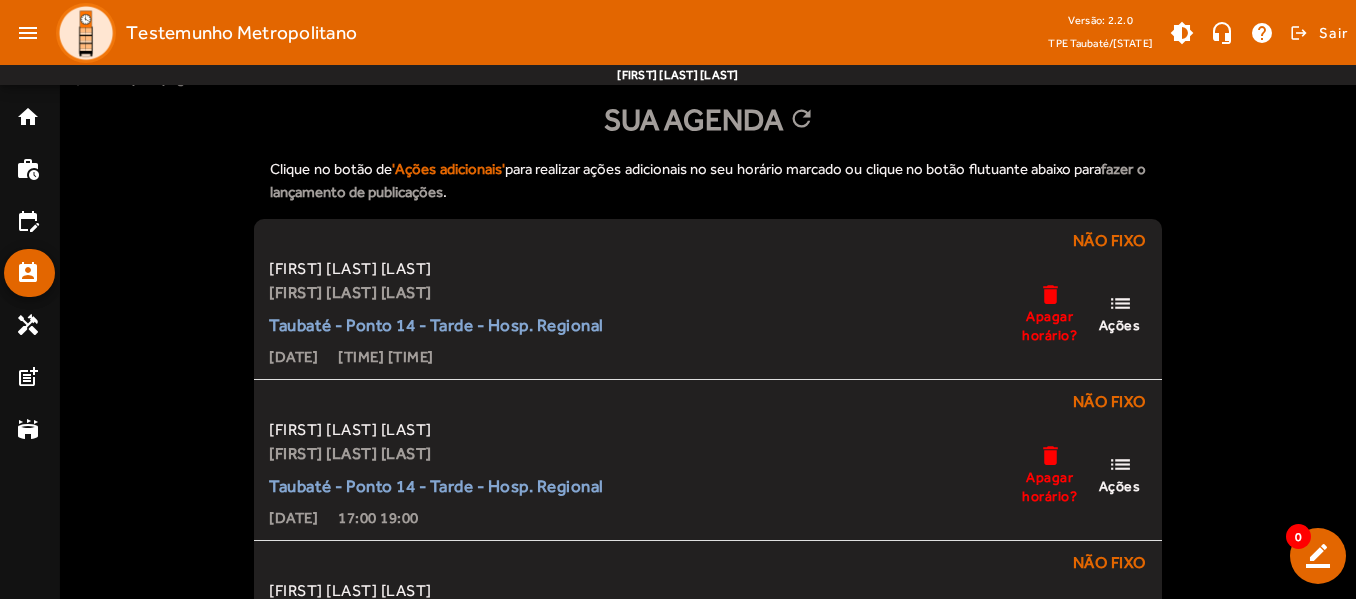 scroll, scrollTop: 0, scrollLeft: 0, axis: both 